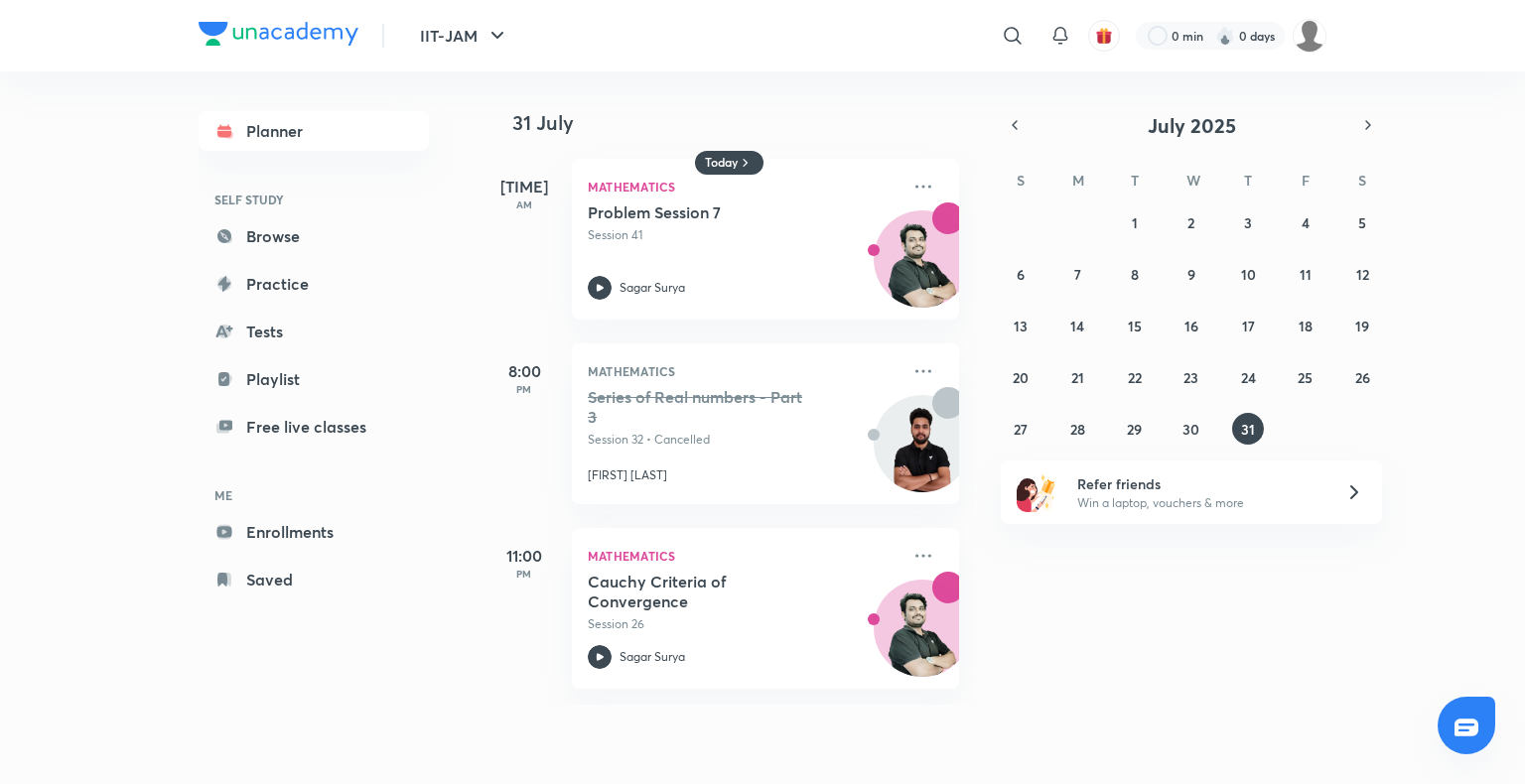 scroll, scrollTop: 0, scrollLeft: 0, axis: both 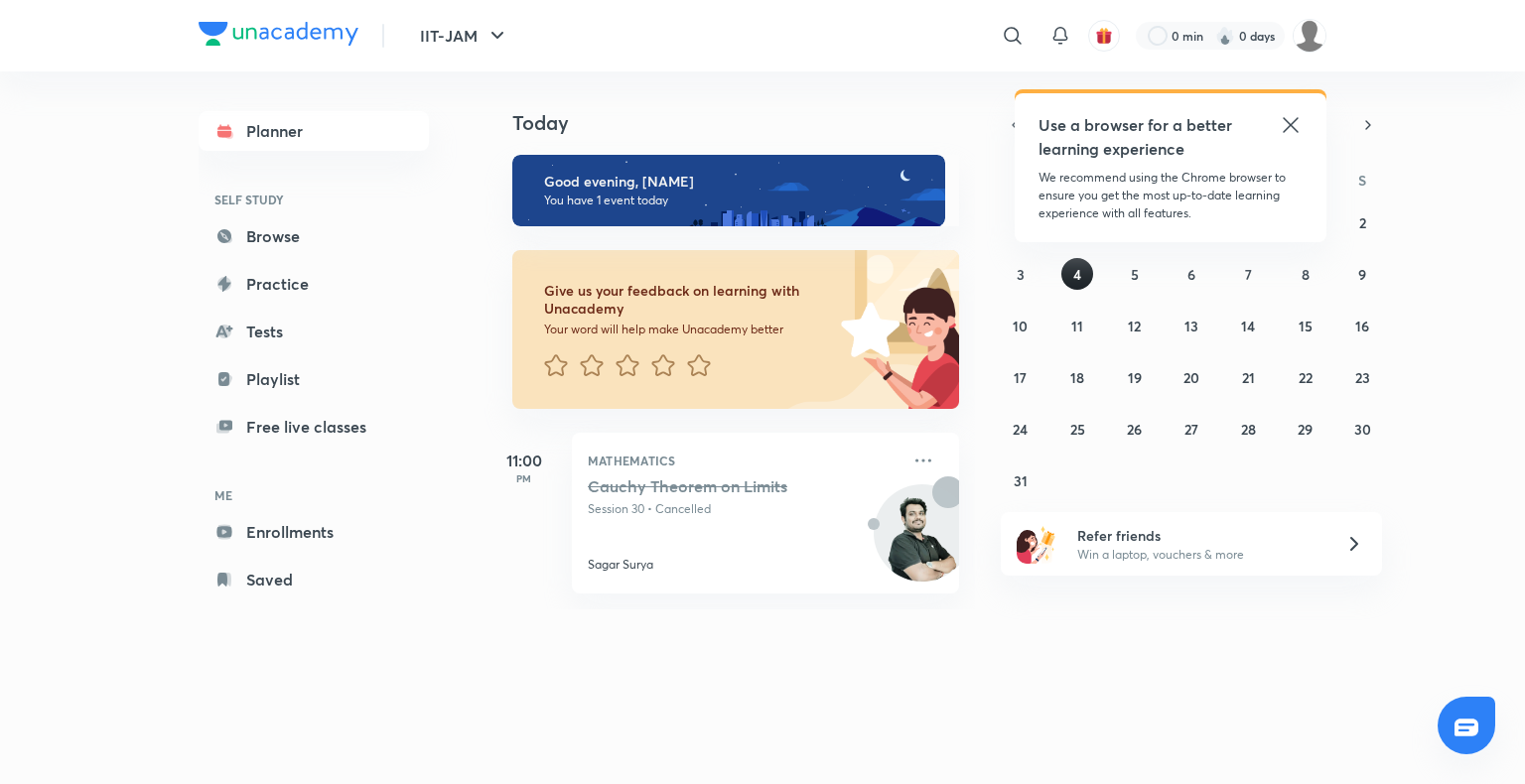 click on "4" at bounding box center [1077, 274] 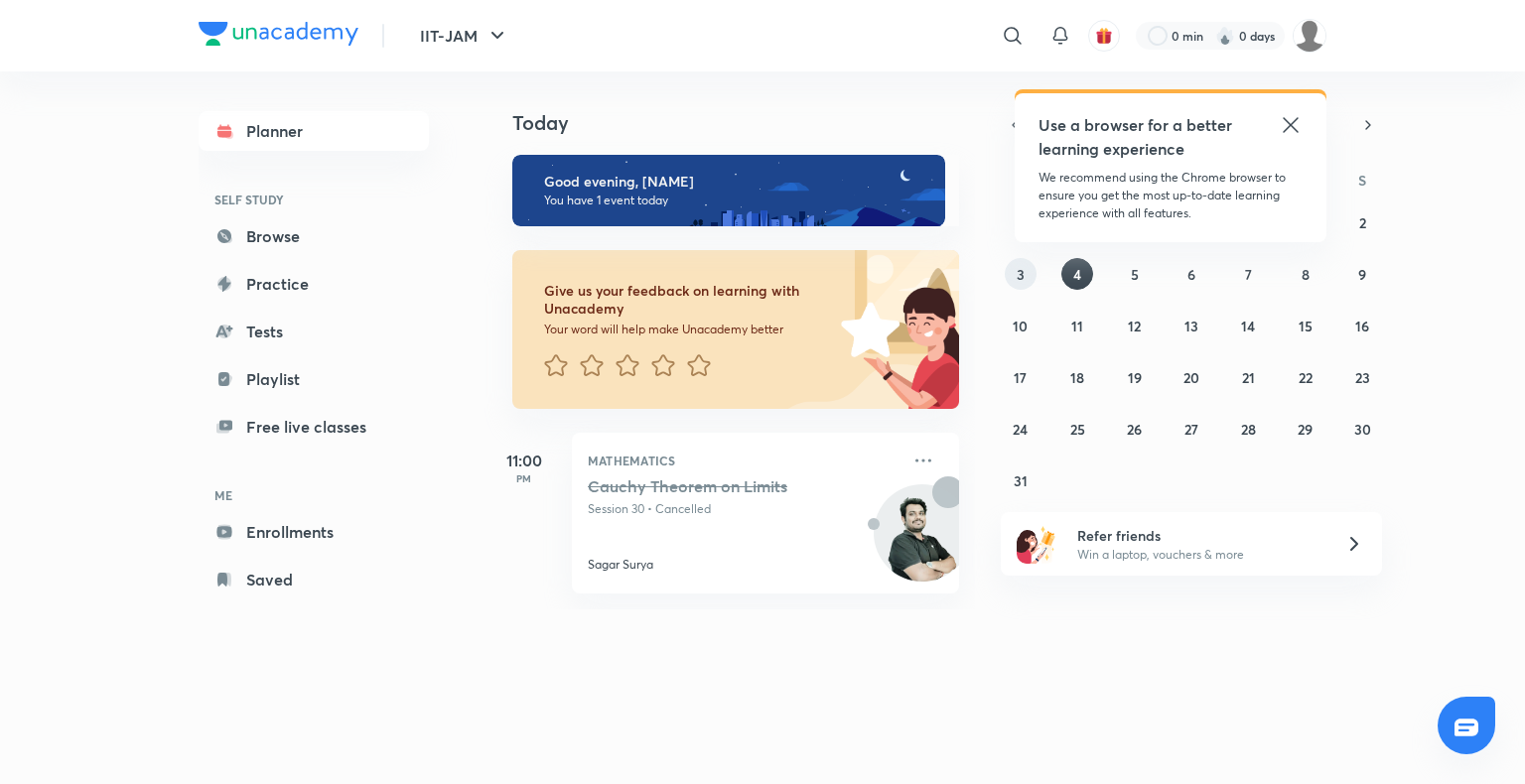 click on "3" at bounding box center [1021, 274] 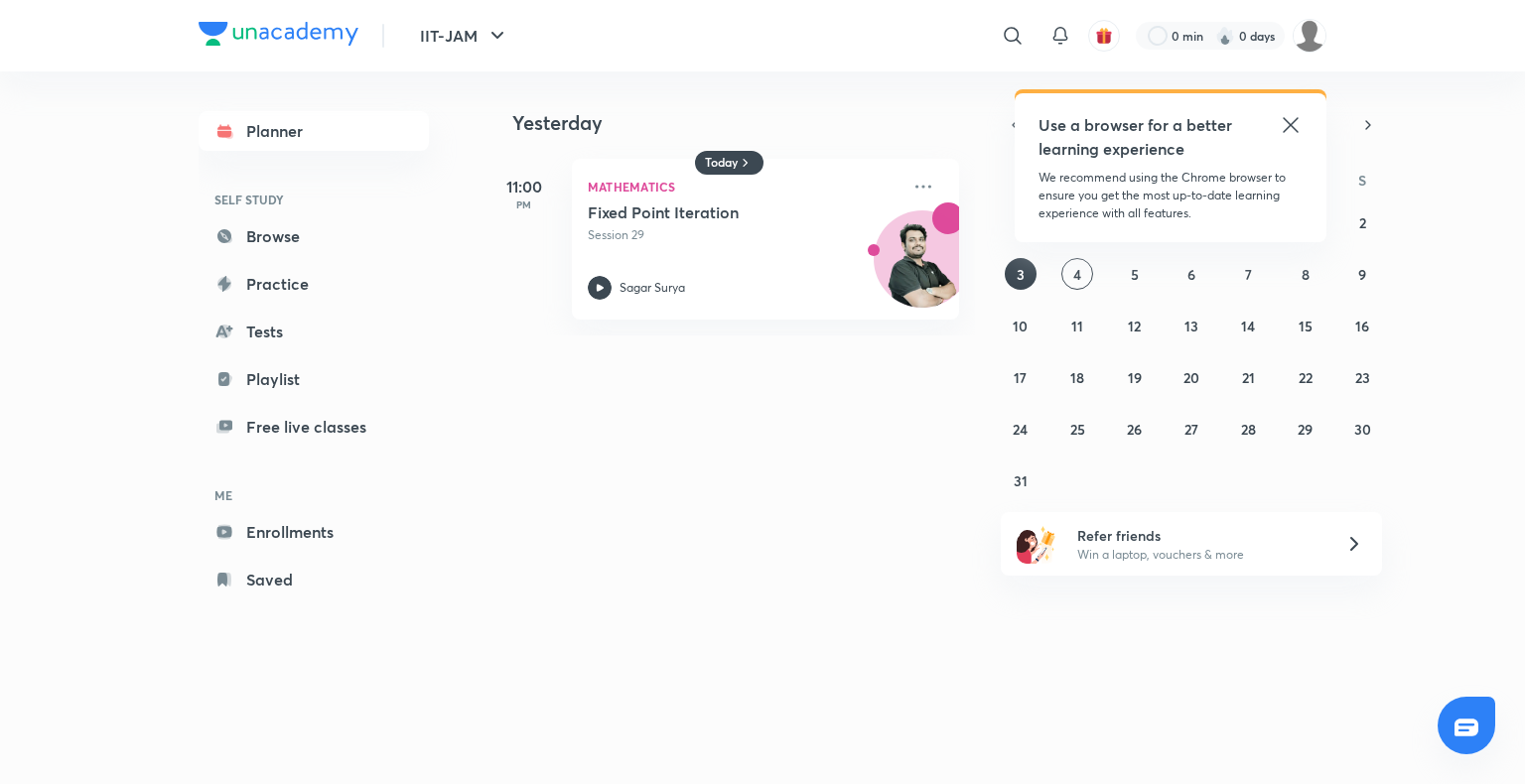 click on "Use a browser for a better learning experience" at bounding box center (1137, 137) 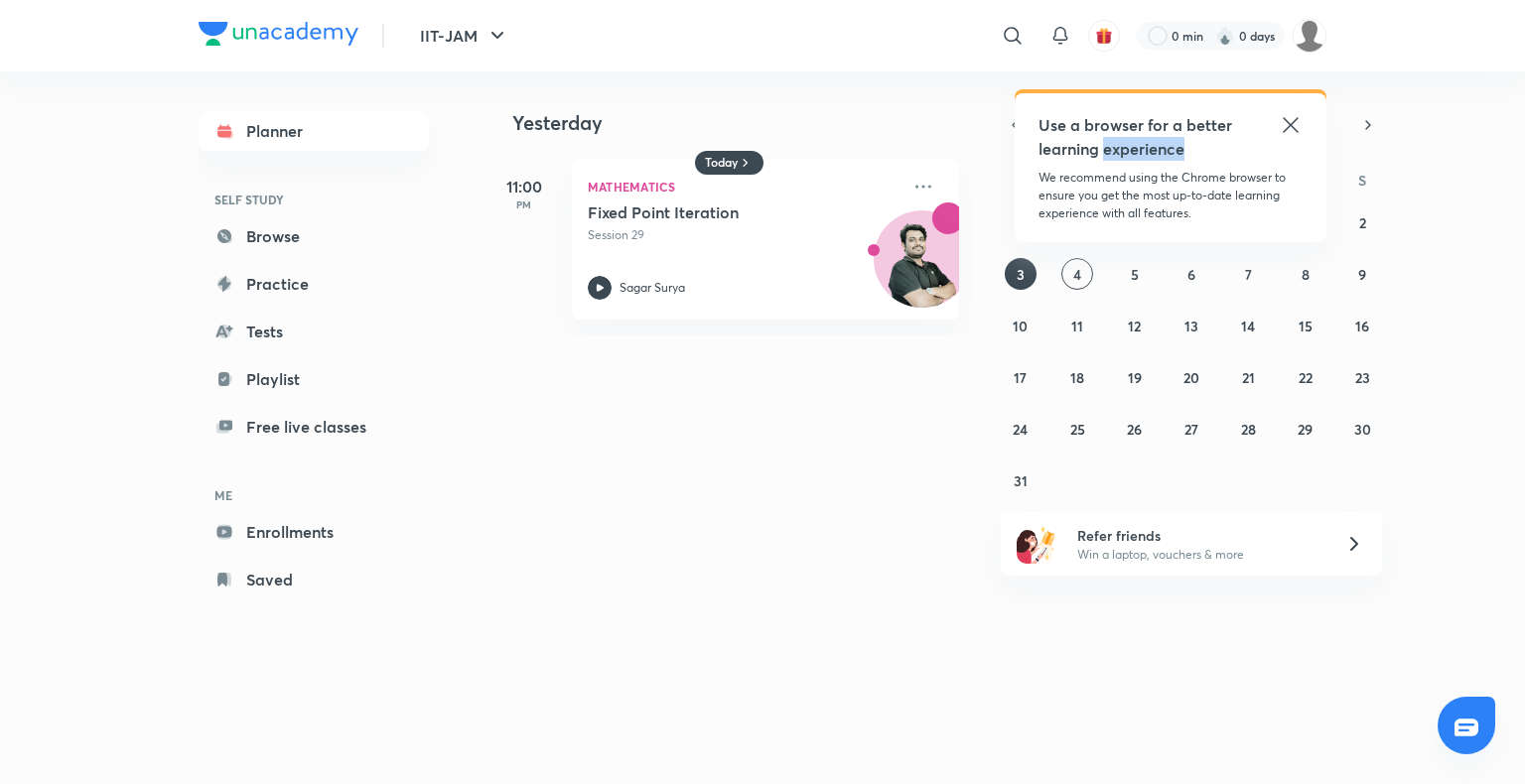 click on "Use a browser for a better learning experience" at bounding box center [1137, 137] 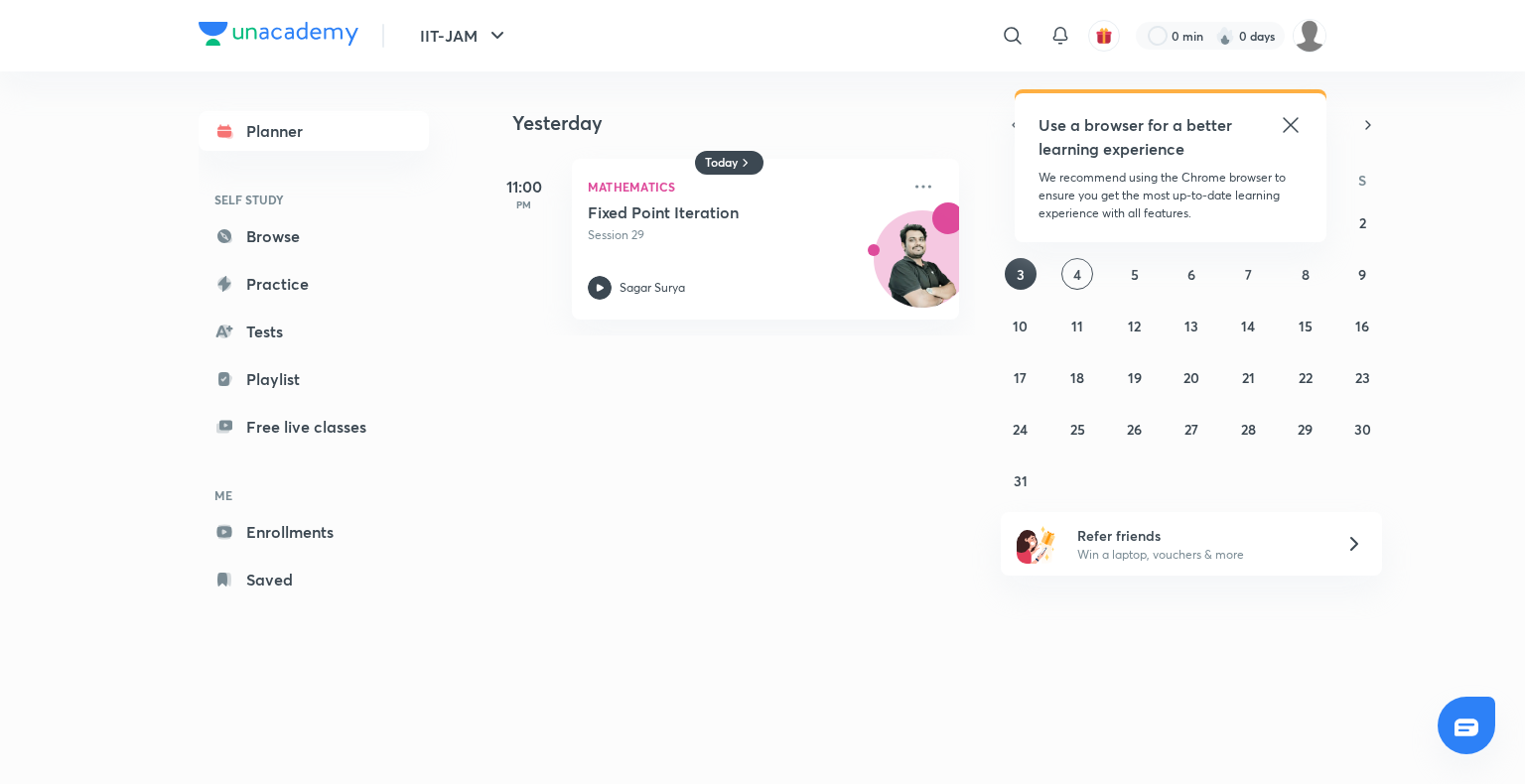 click on "We recommend using the Chrome browser to ensure you get the most up-to-date learning experience with all features." at bounding box center (1171, 196) 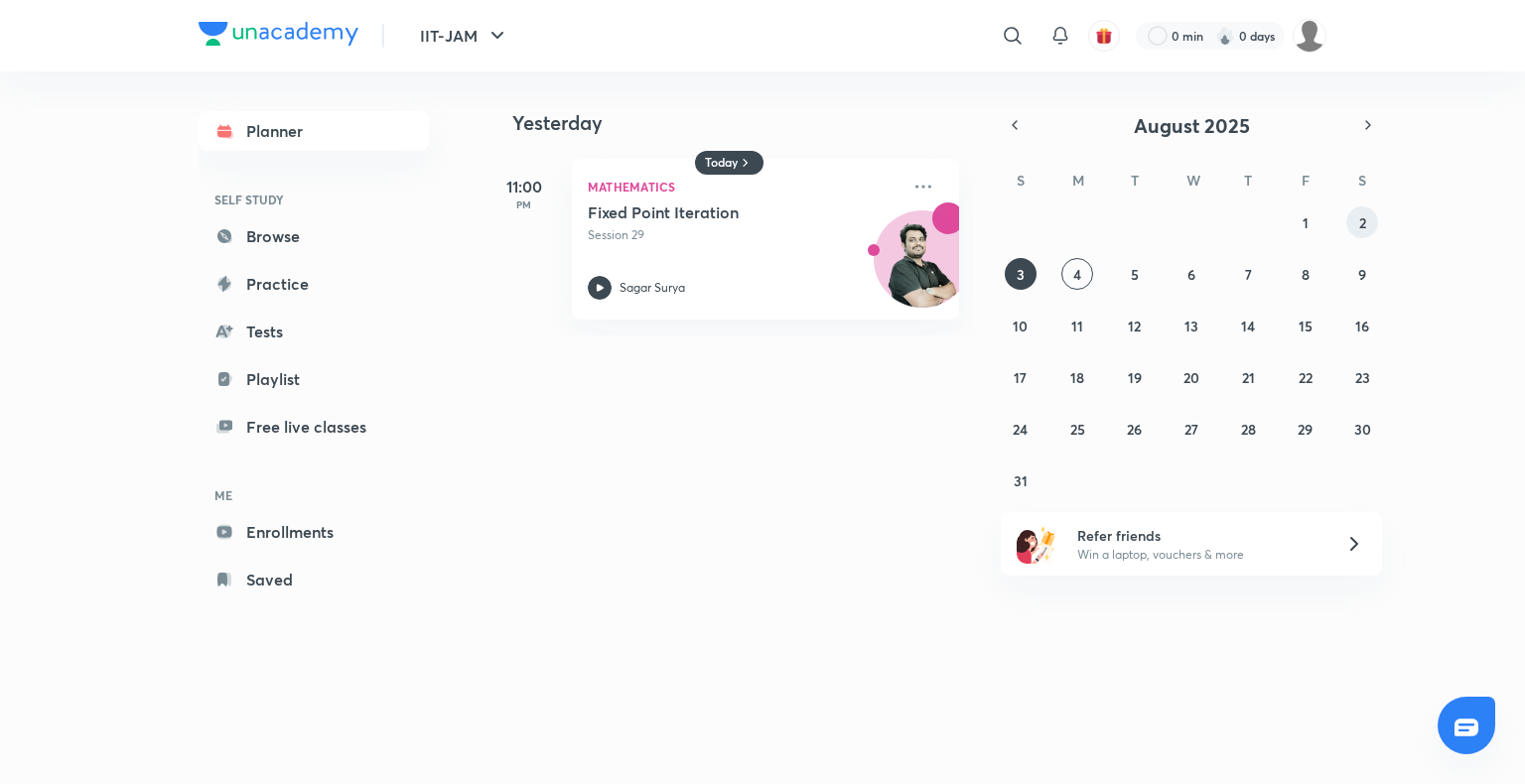 click on "2" at bounding box center (1362, 222) 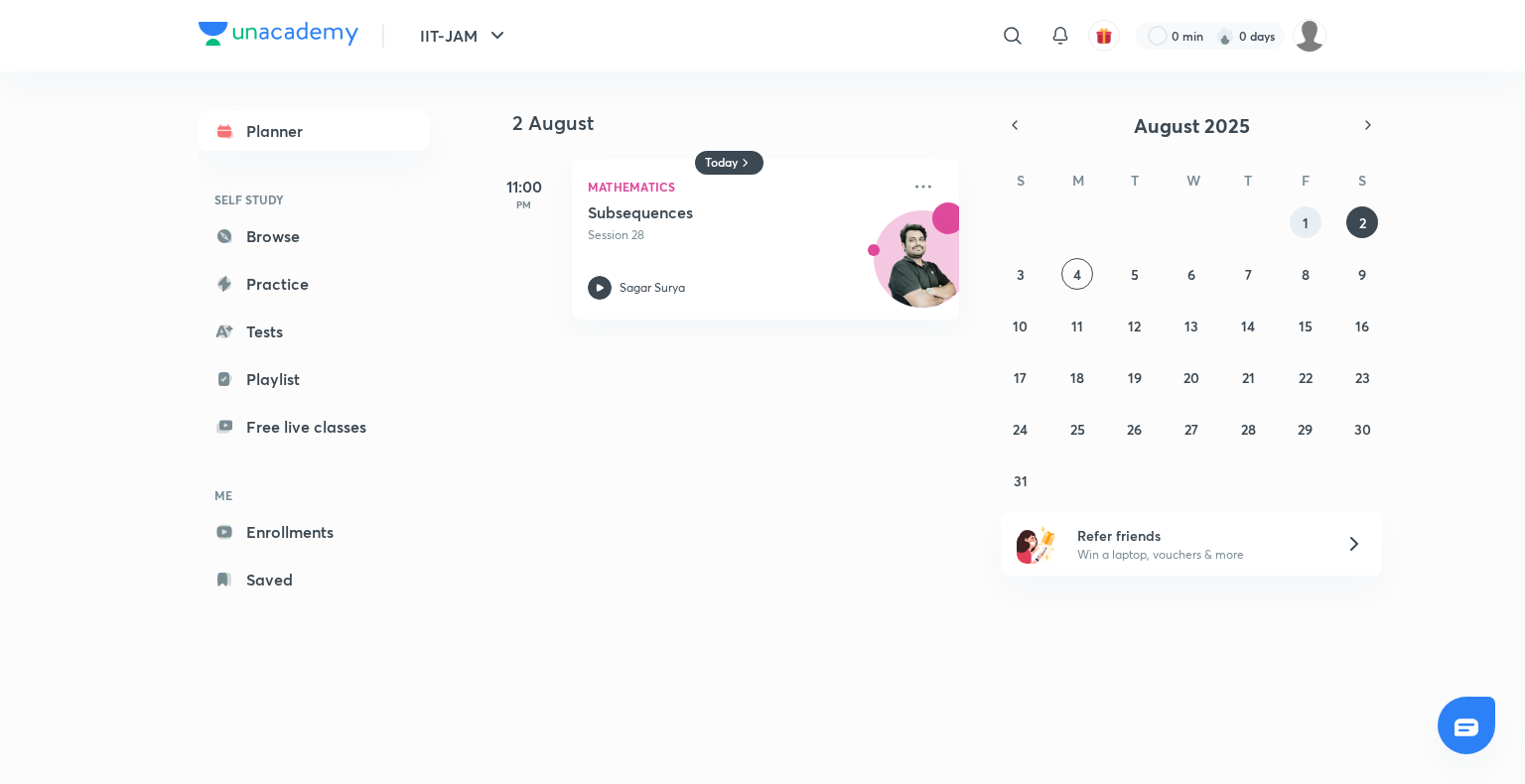 click on "1" at bounding box center (1306, 222) 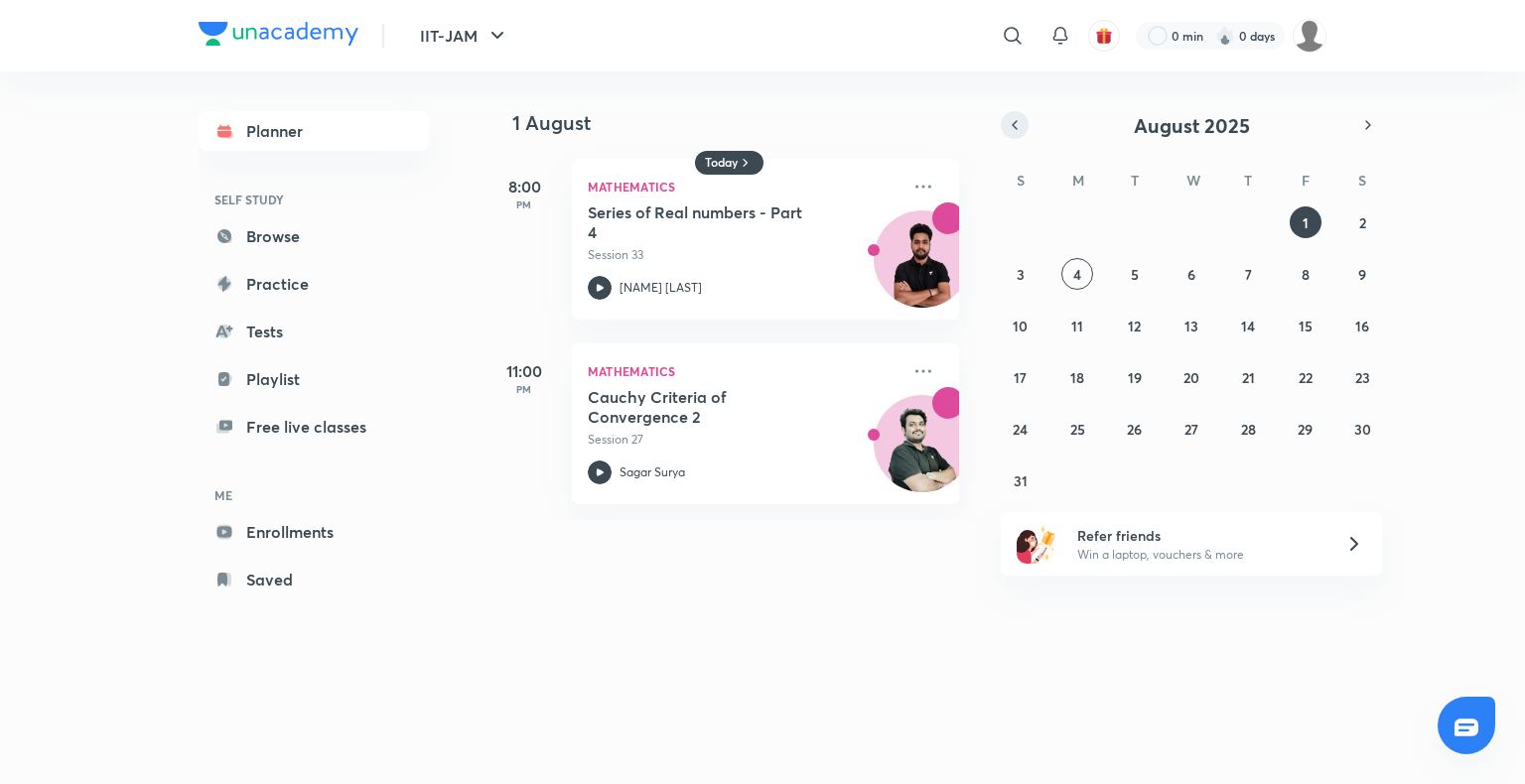 click 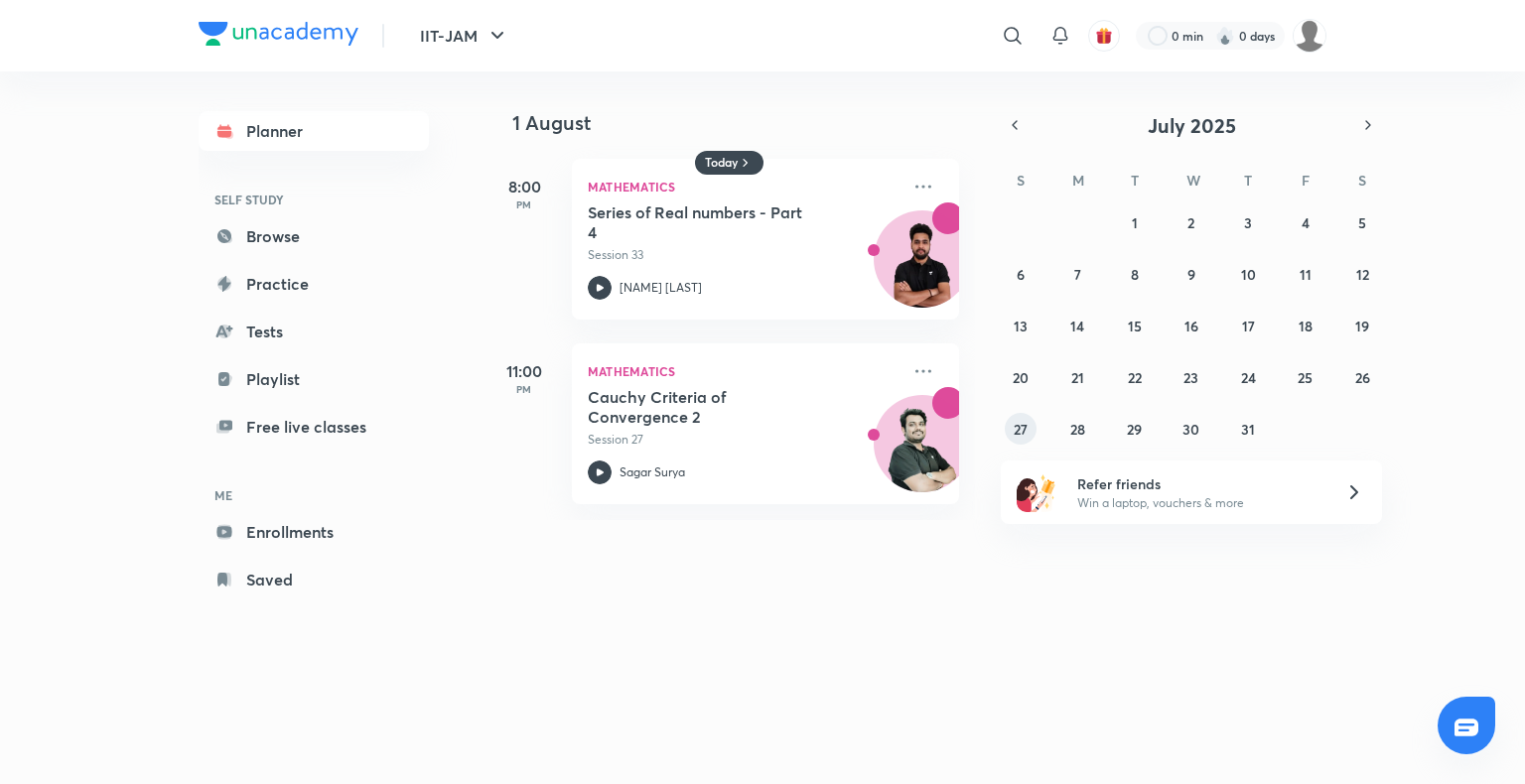 click on "27" at bounding box center (1021, 429) 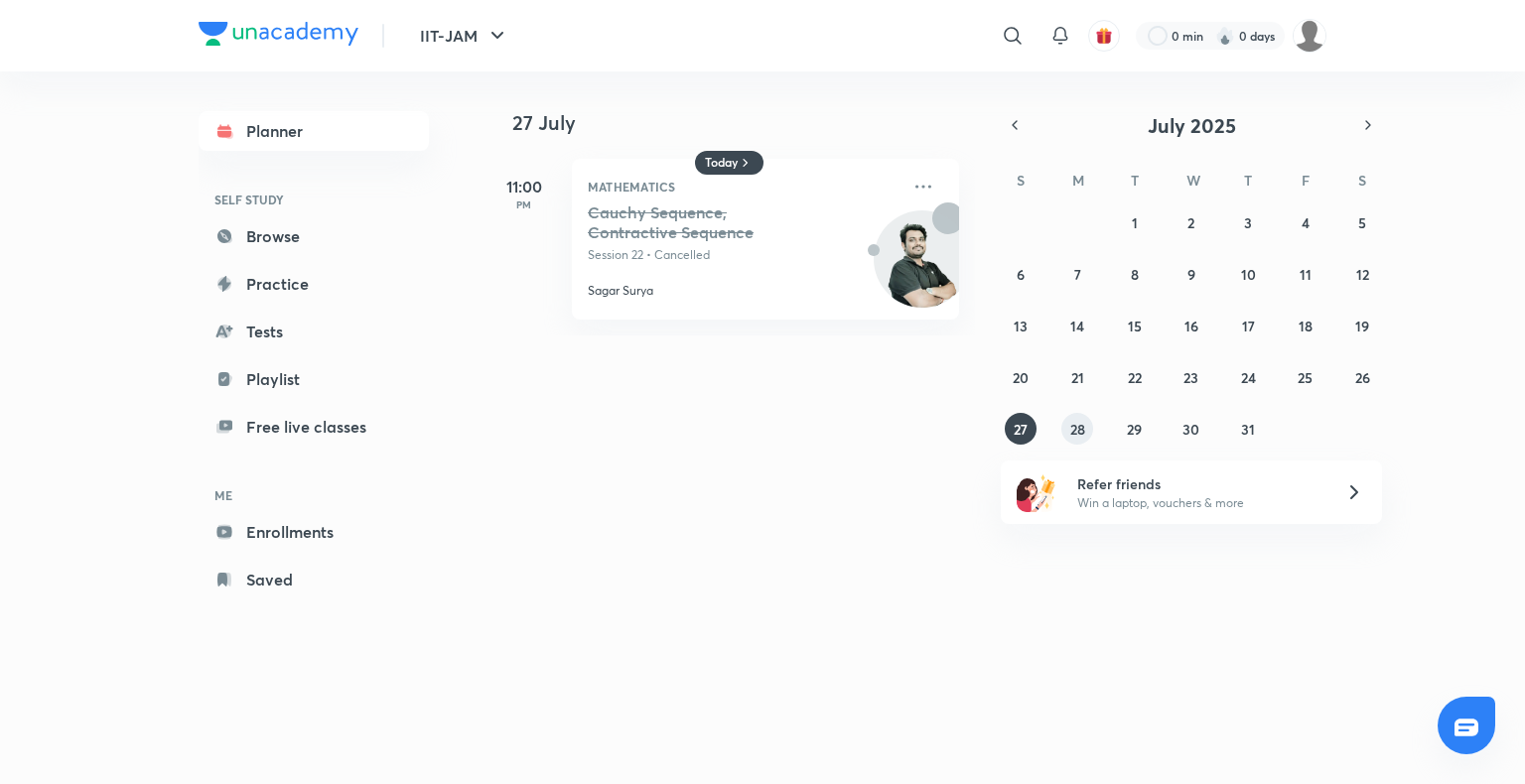 click on "28" at bounding box center [1077, 429] 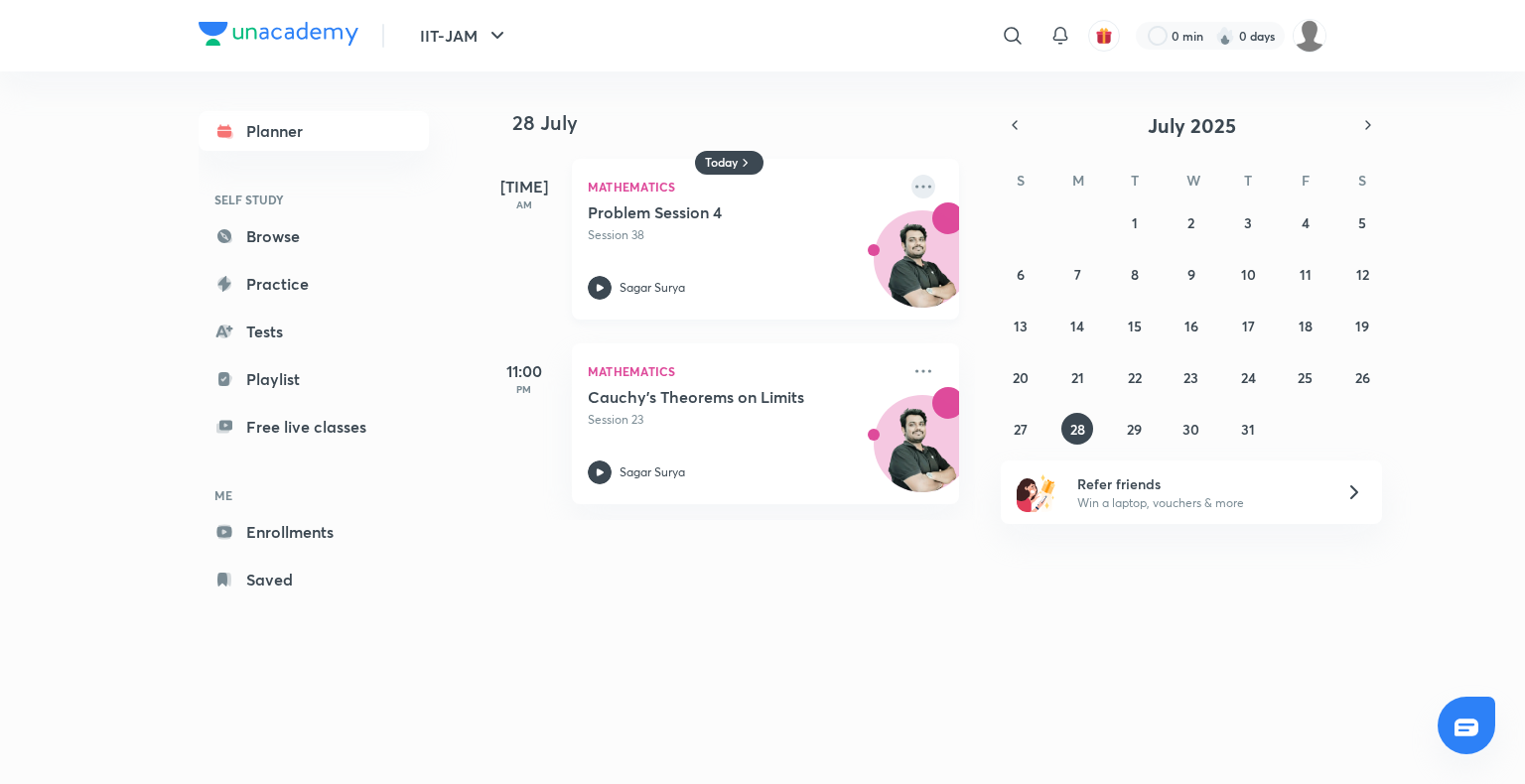 click 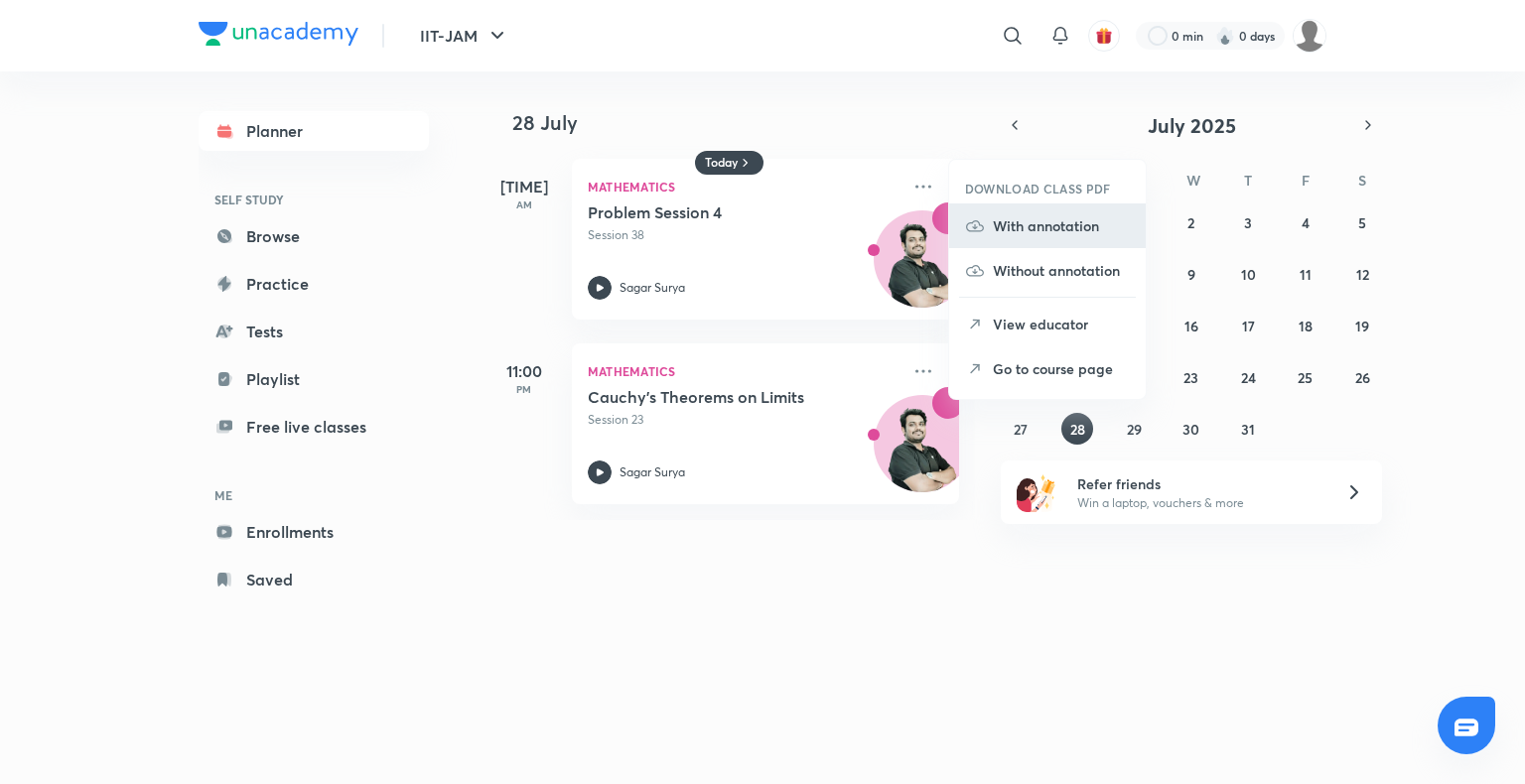 click on "With annotation" at bounding box center (1047, 225) 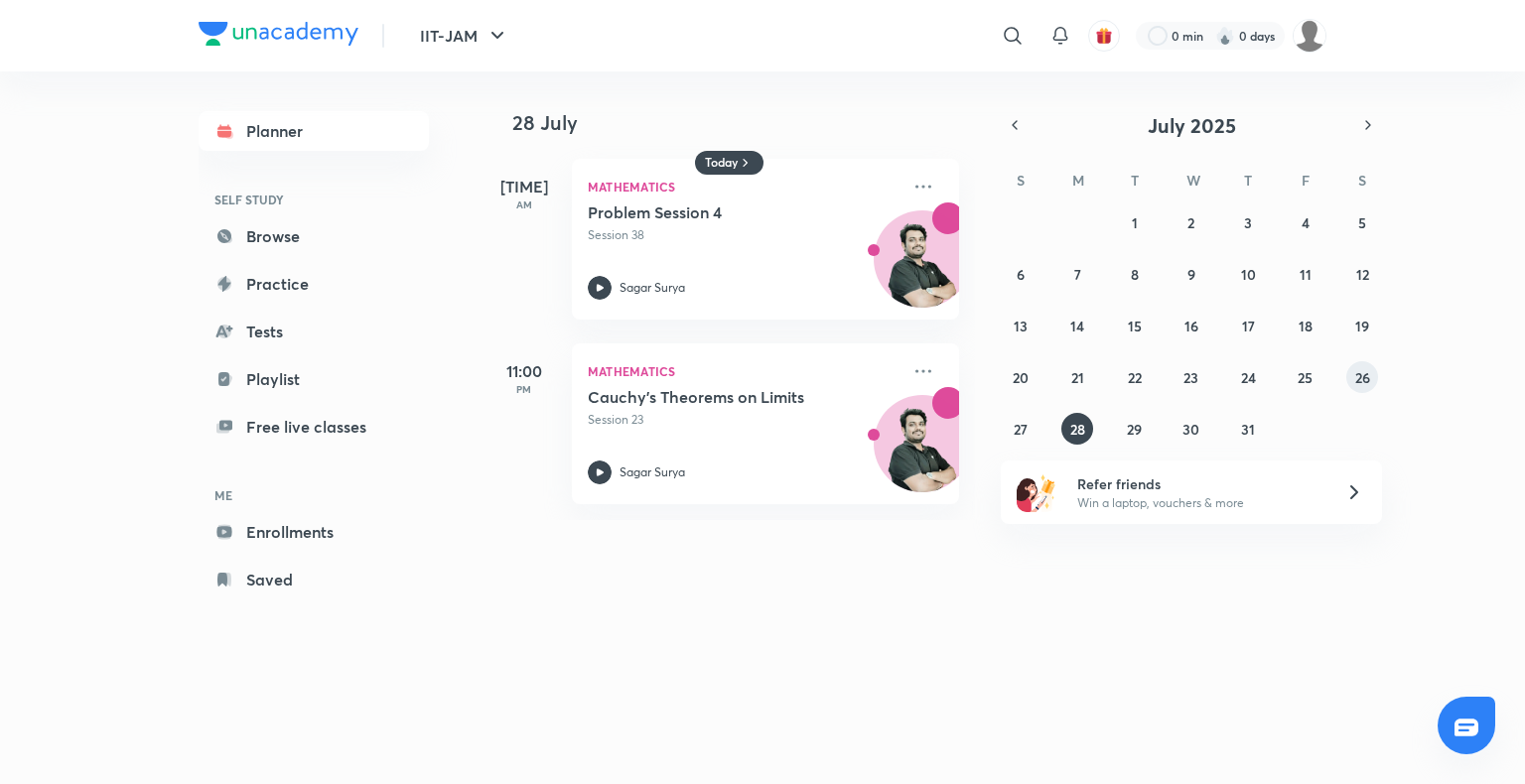 click on "26" at bounding box center [1362, 377] 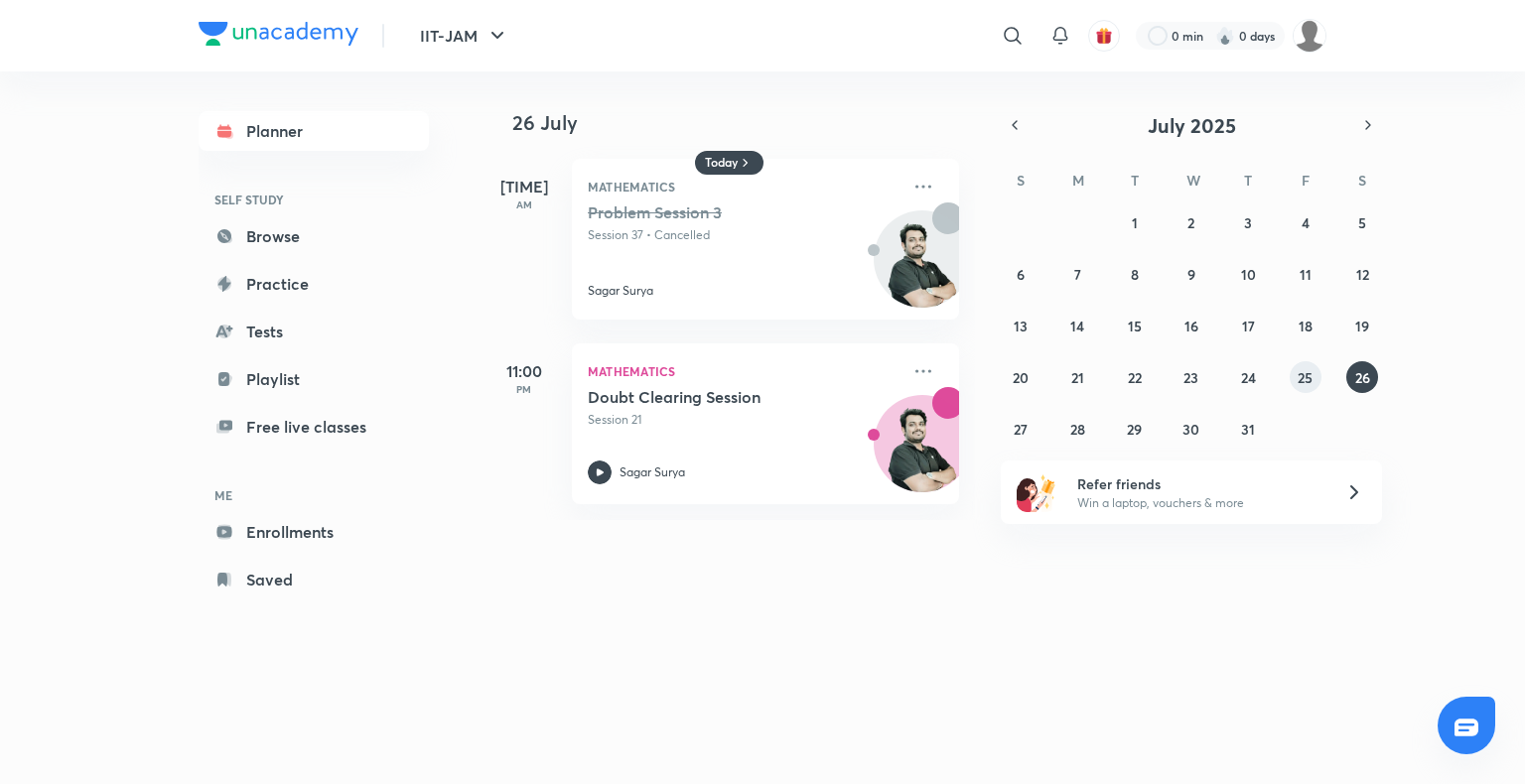 click on "25" at bounding box center [1305, 377] 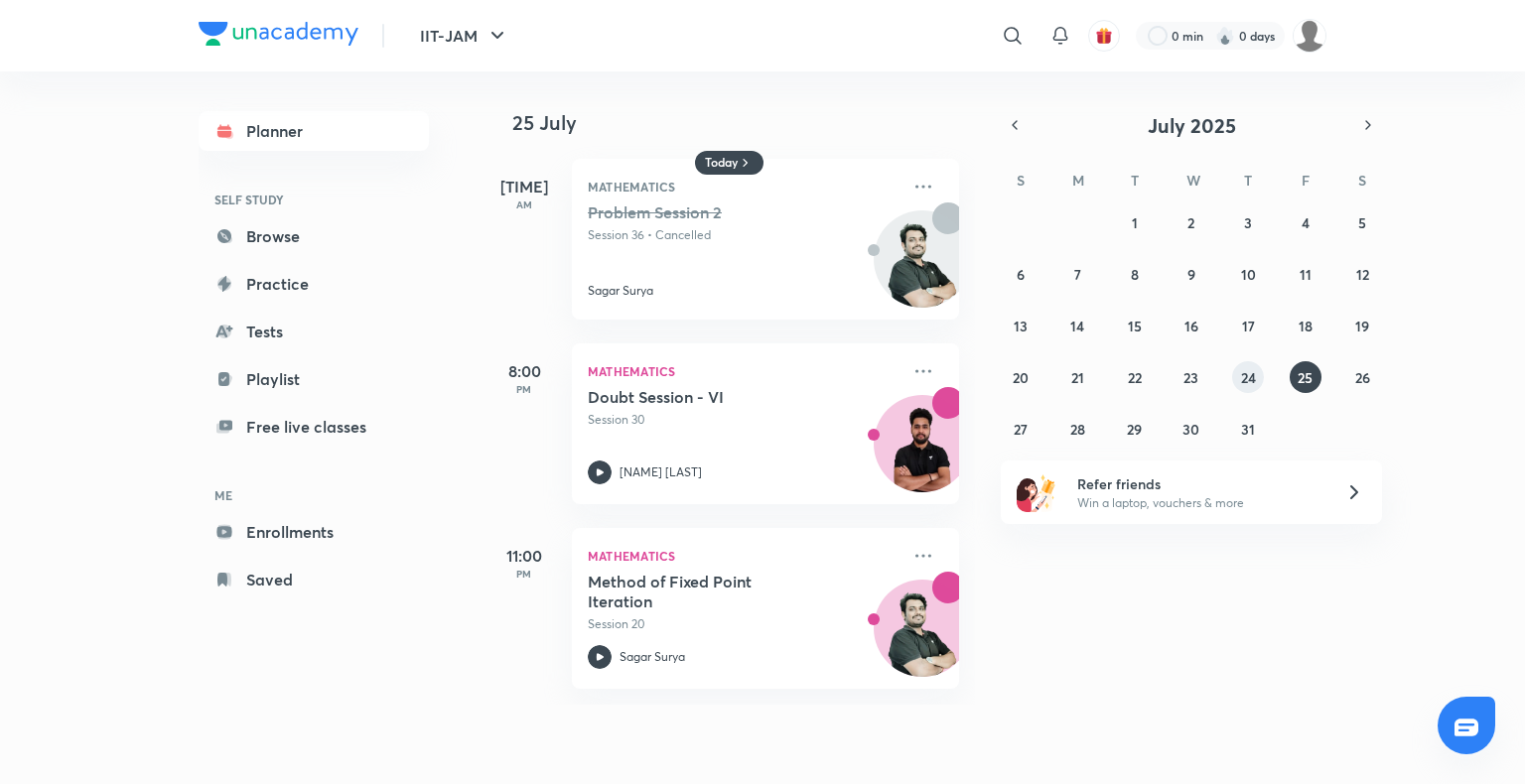 click on "24" at bounding box center [1248, 377] 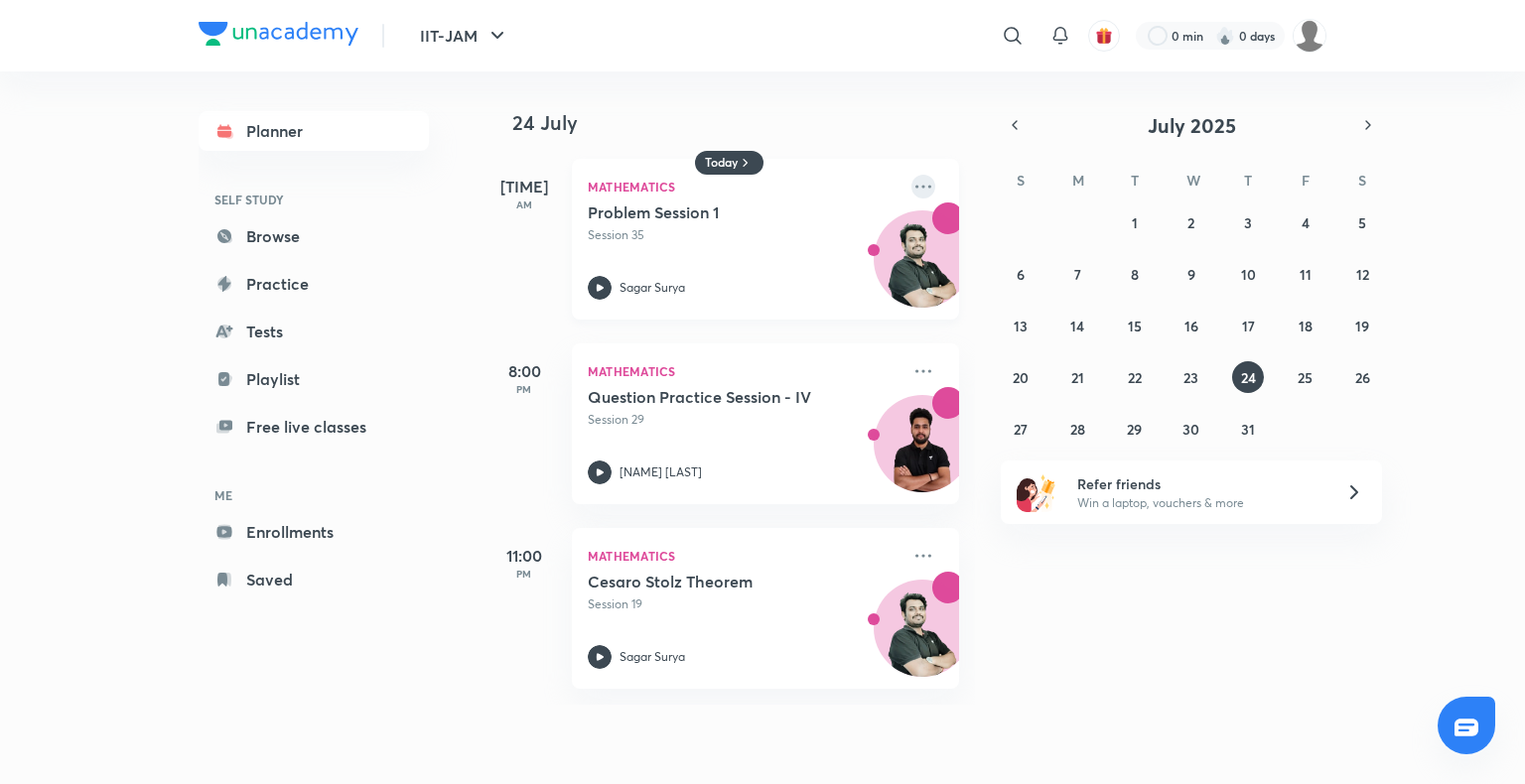 click 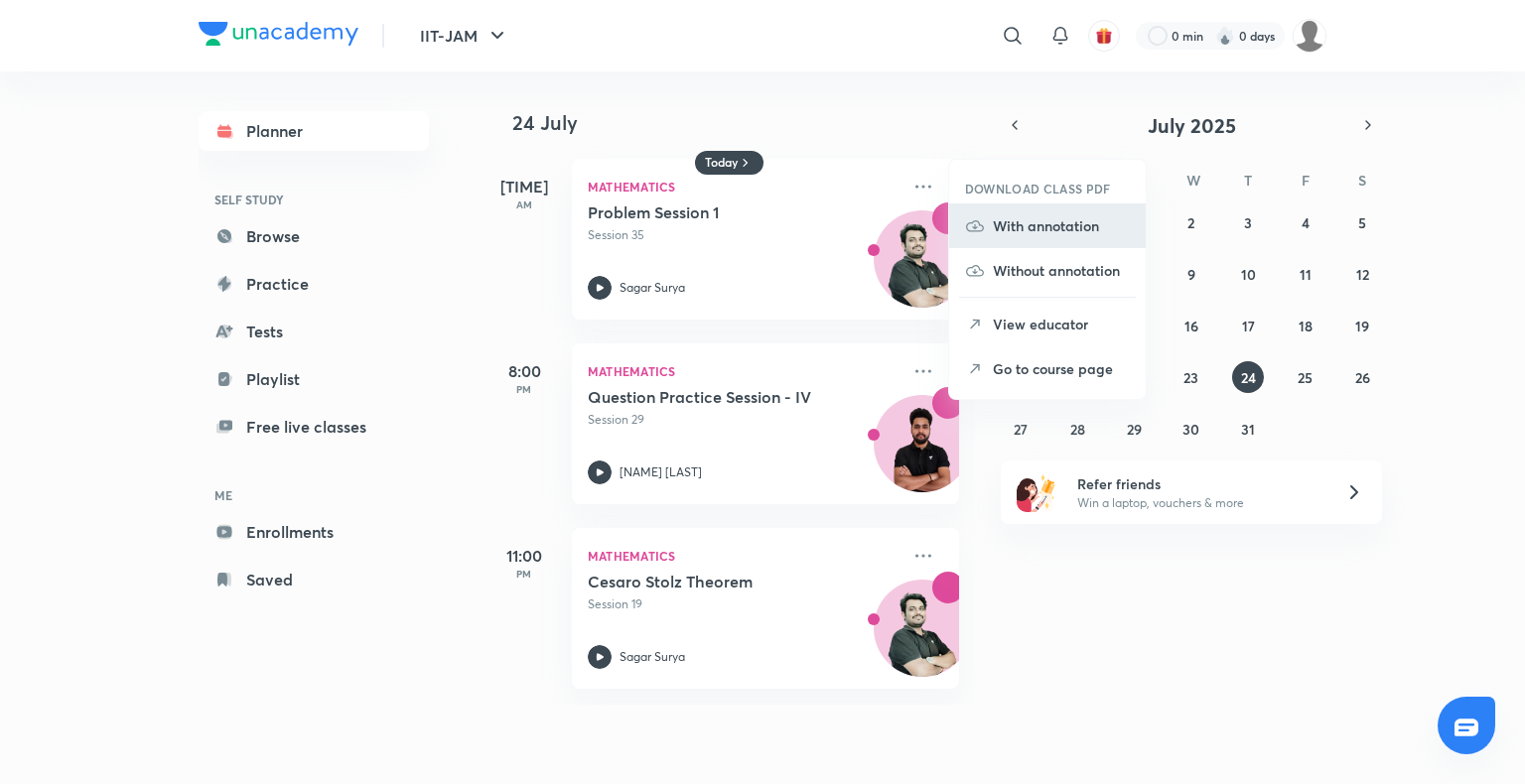 click on "With annotation" at bounding box center (1061, 225) 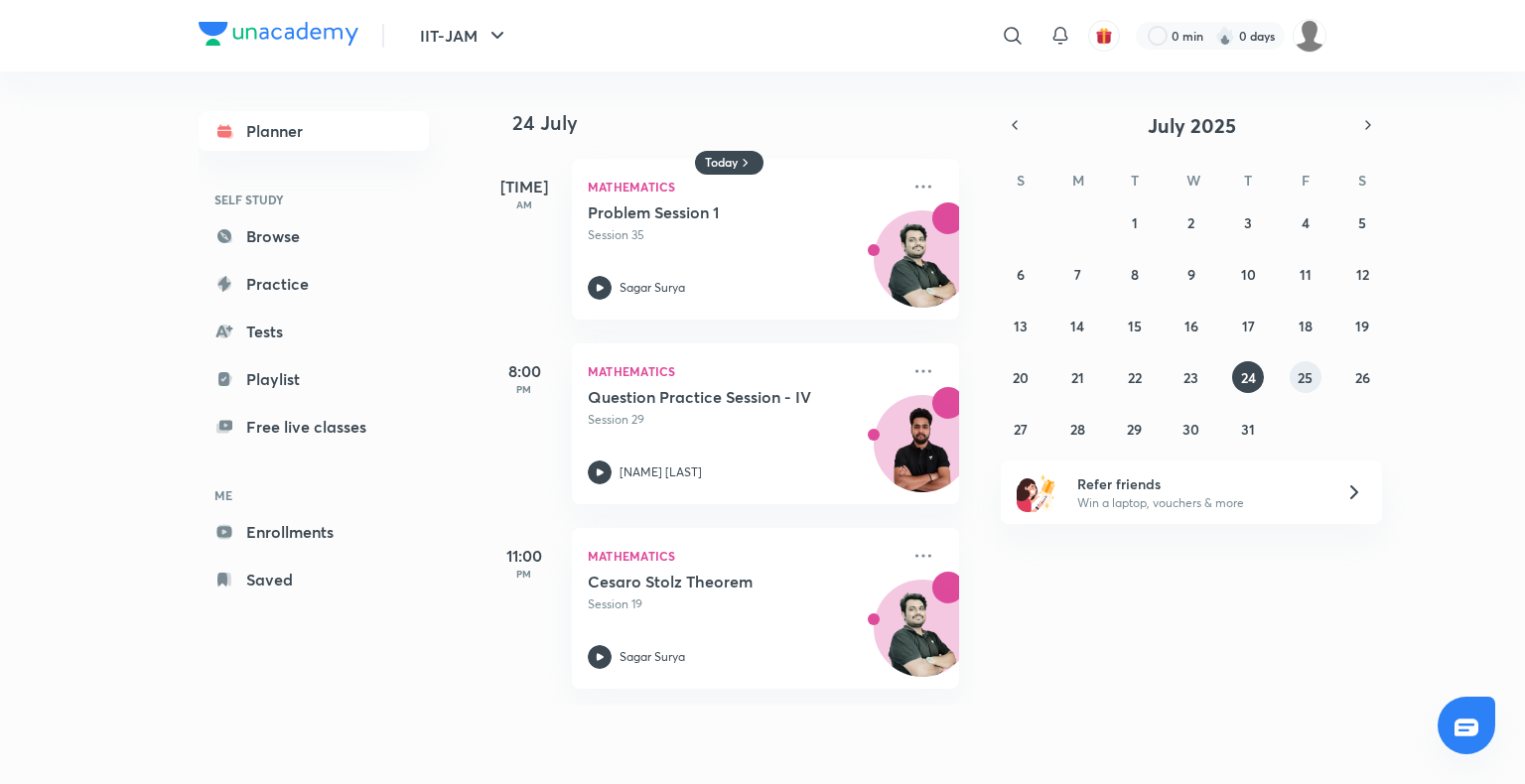 click on "25" at bounding box center (1305, 377) 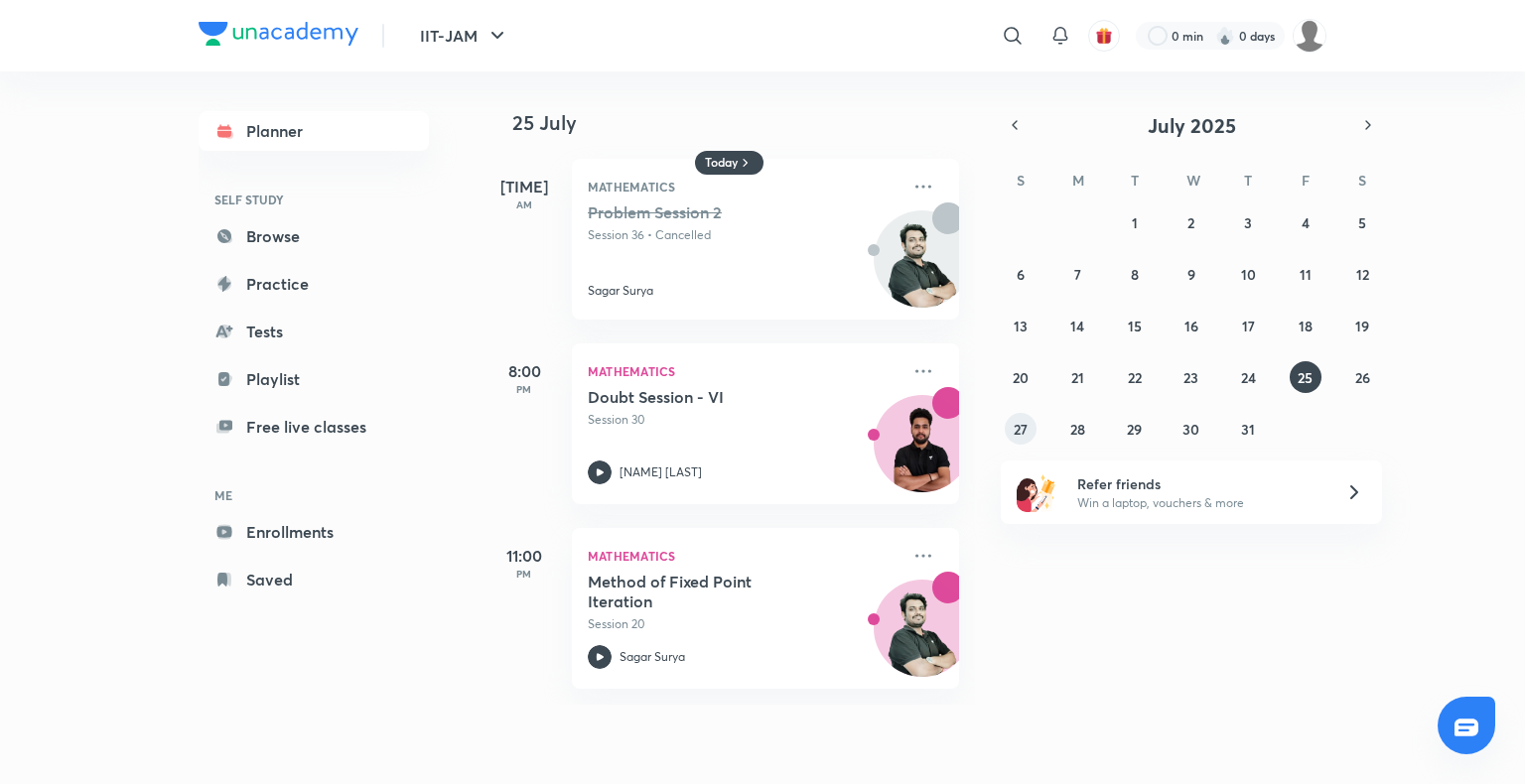 click on "27" at bounding box center (1021, 429) 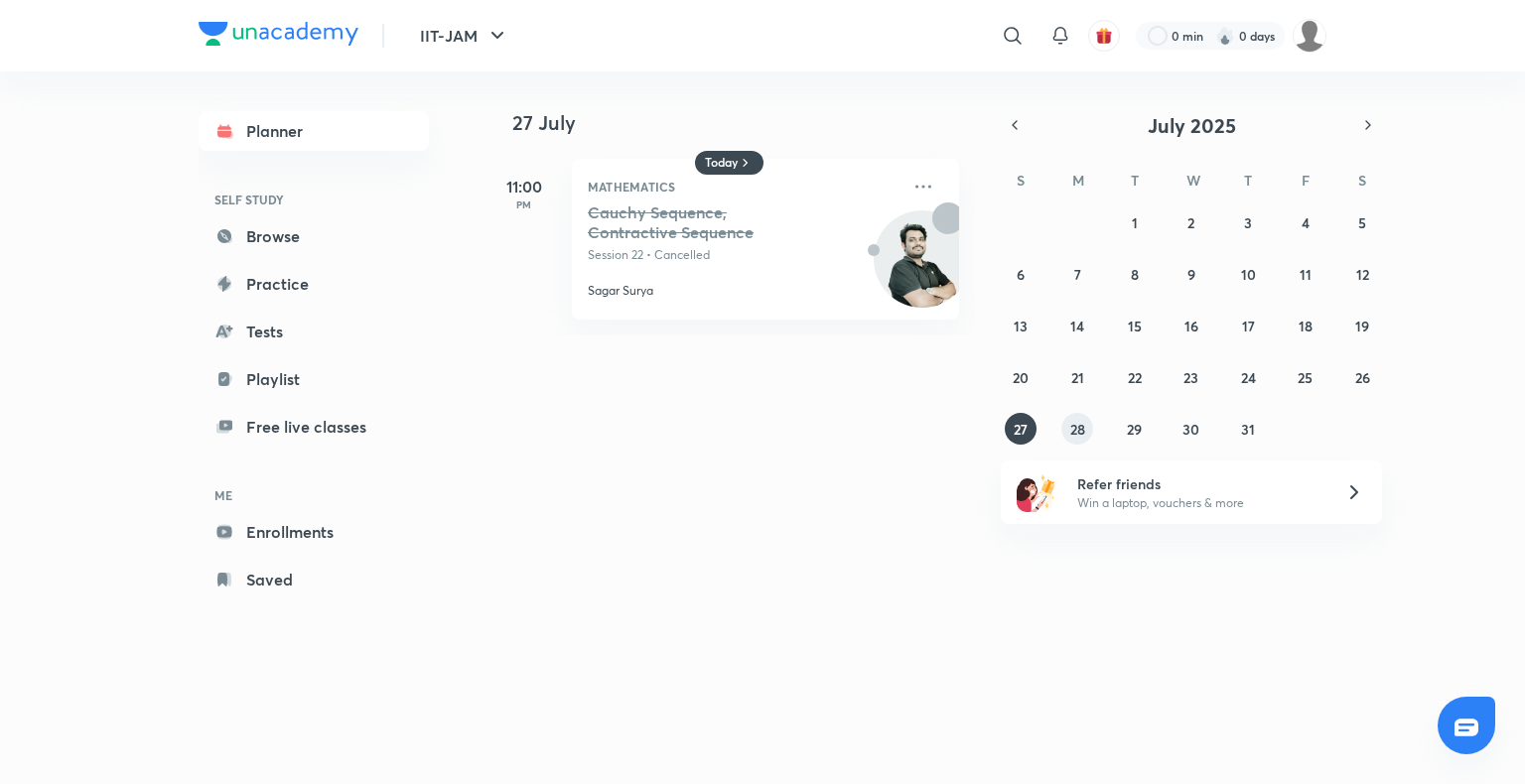 click on "28" at bounding box center [1077, 429] 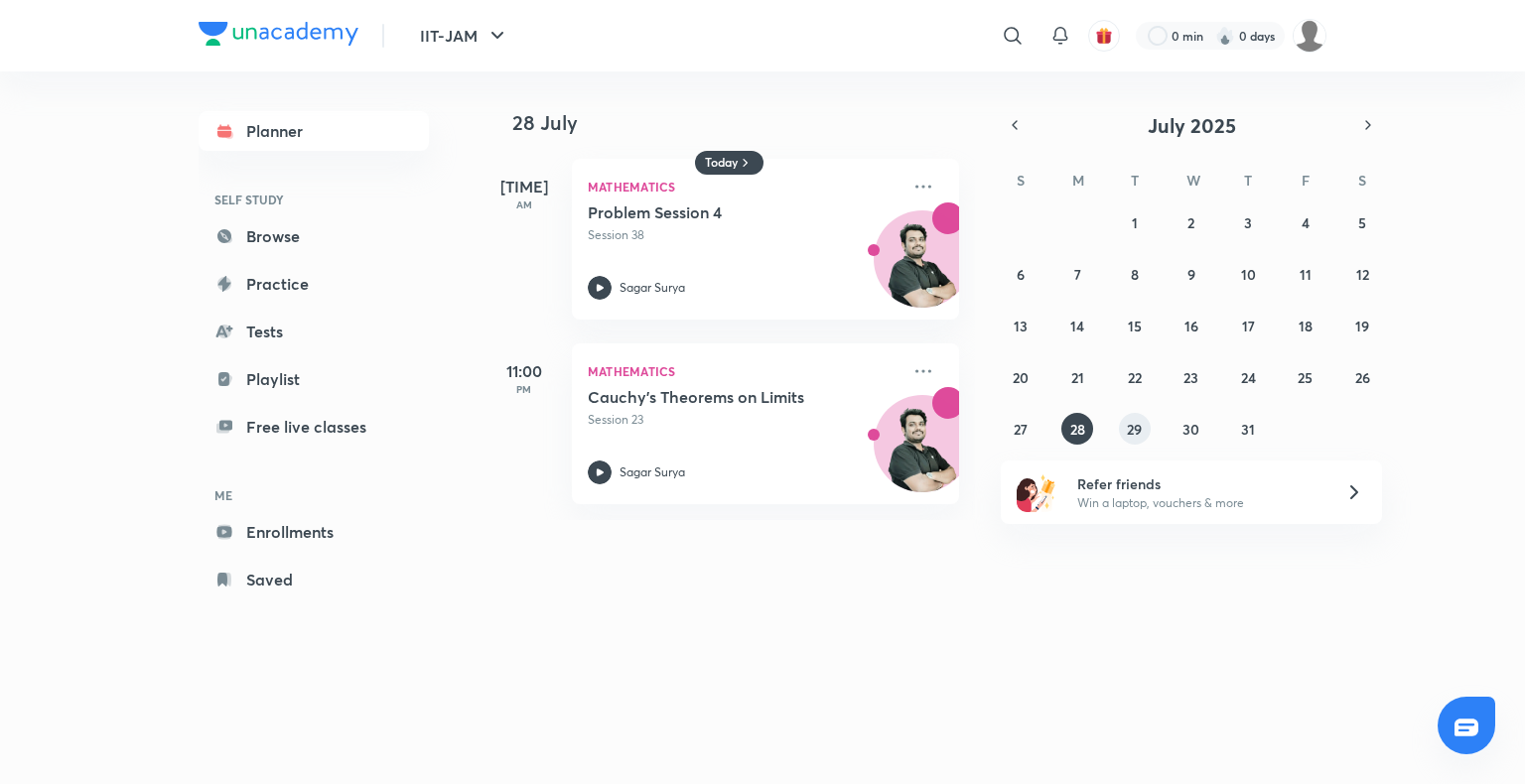 click on "29" at bounding box center (1135, 429) 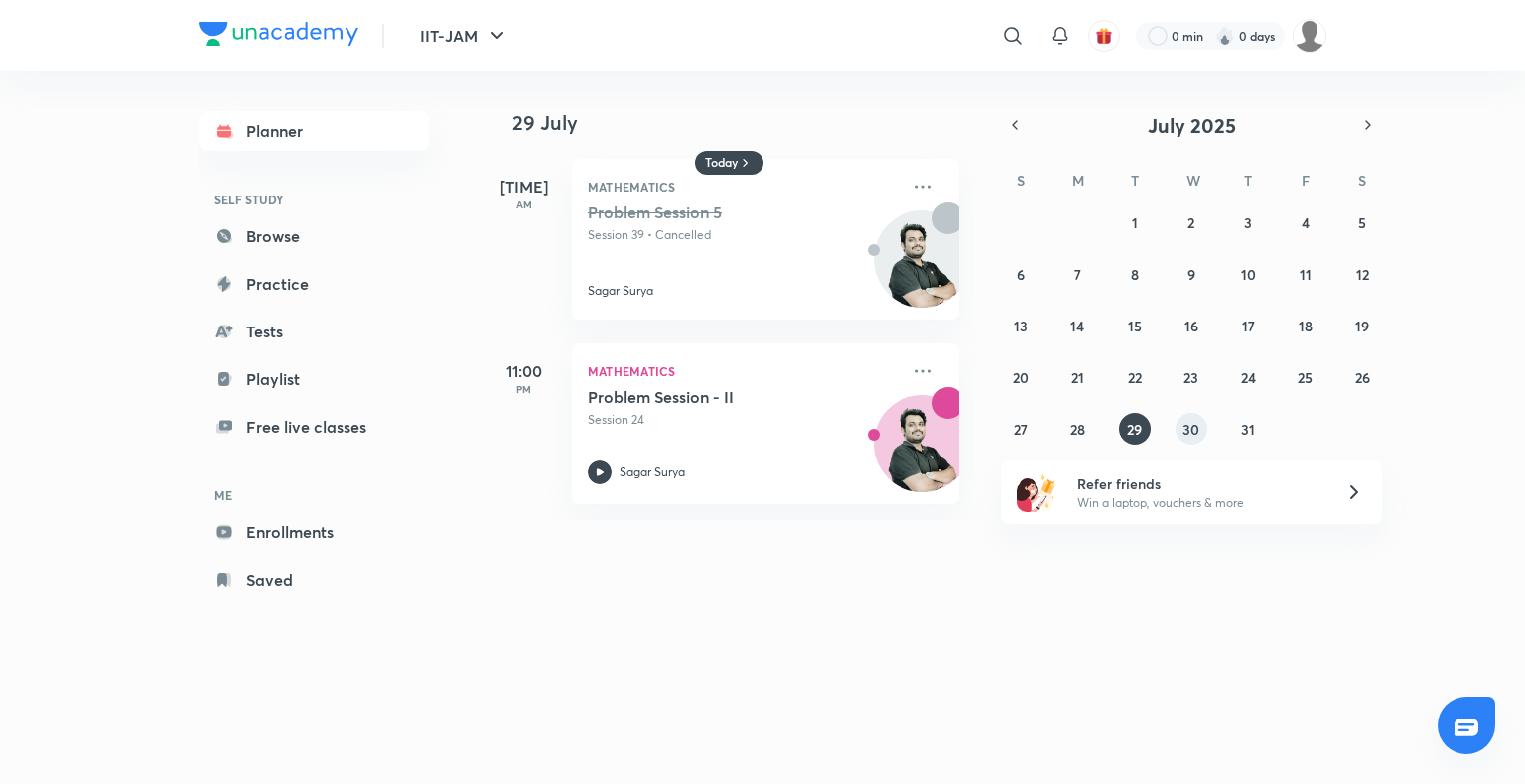 click on "30" at bounding box center [1190, 429] 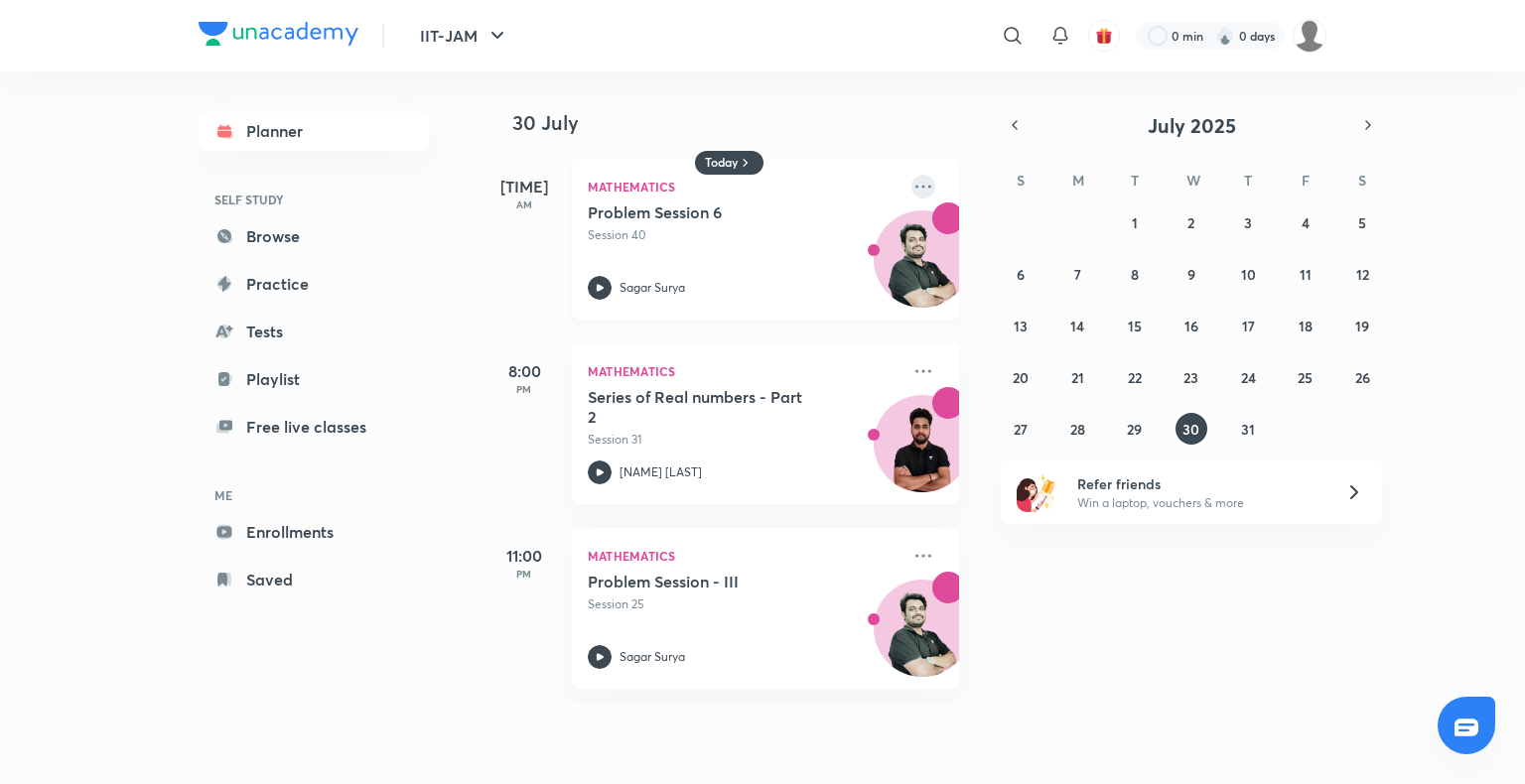click 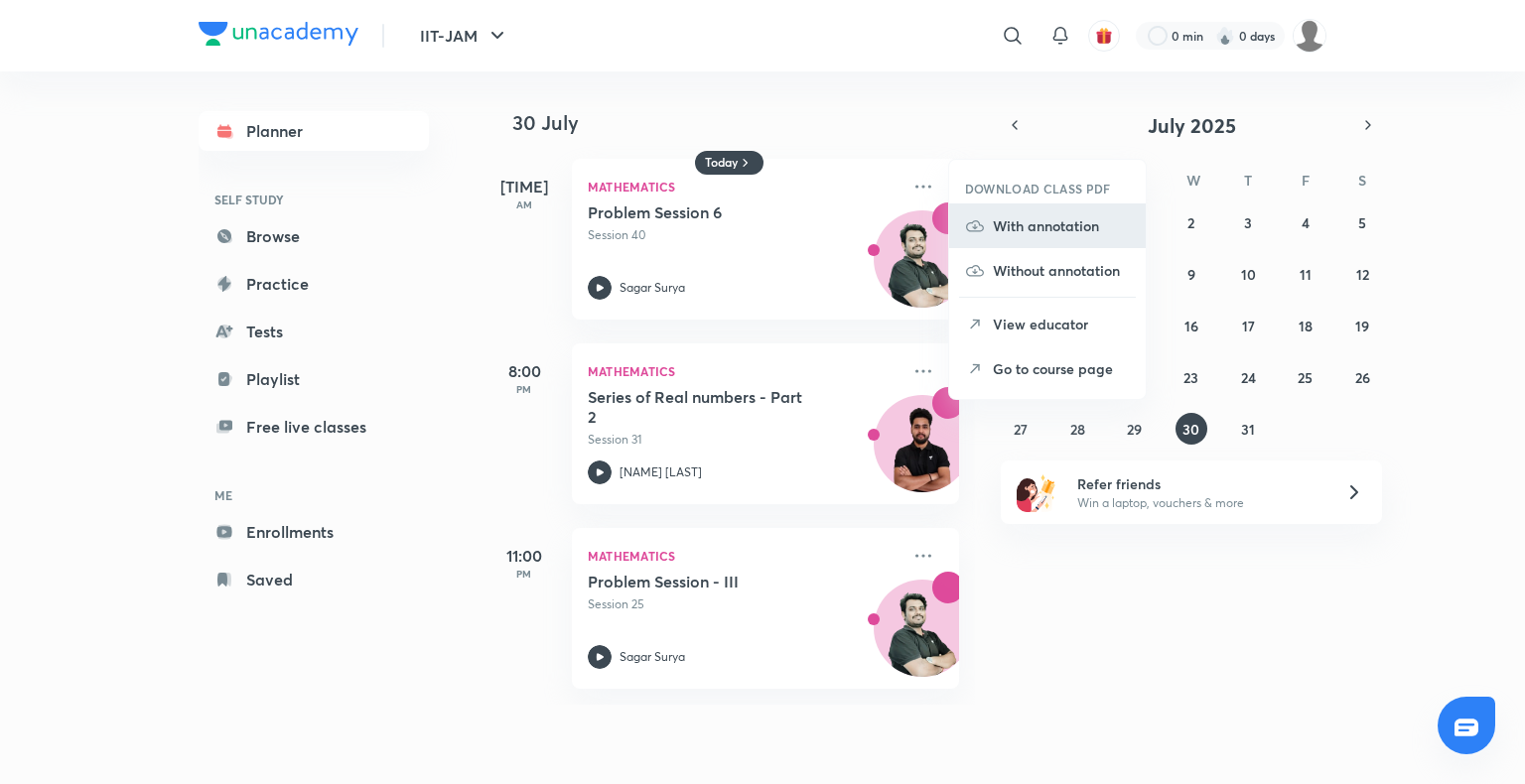 click on "With annotation" at bounding box center (1061, 225) 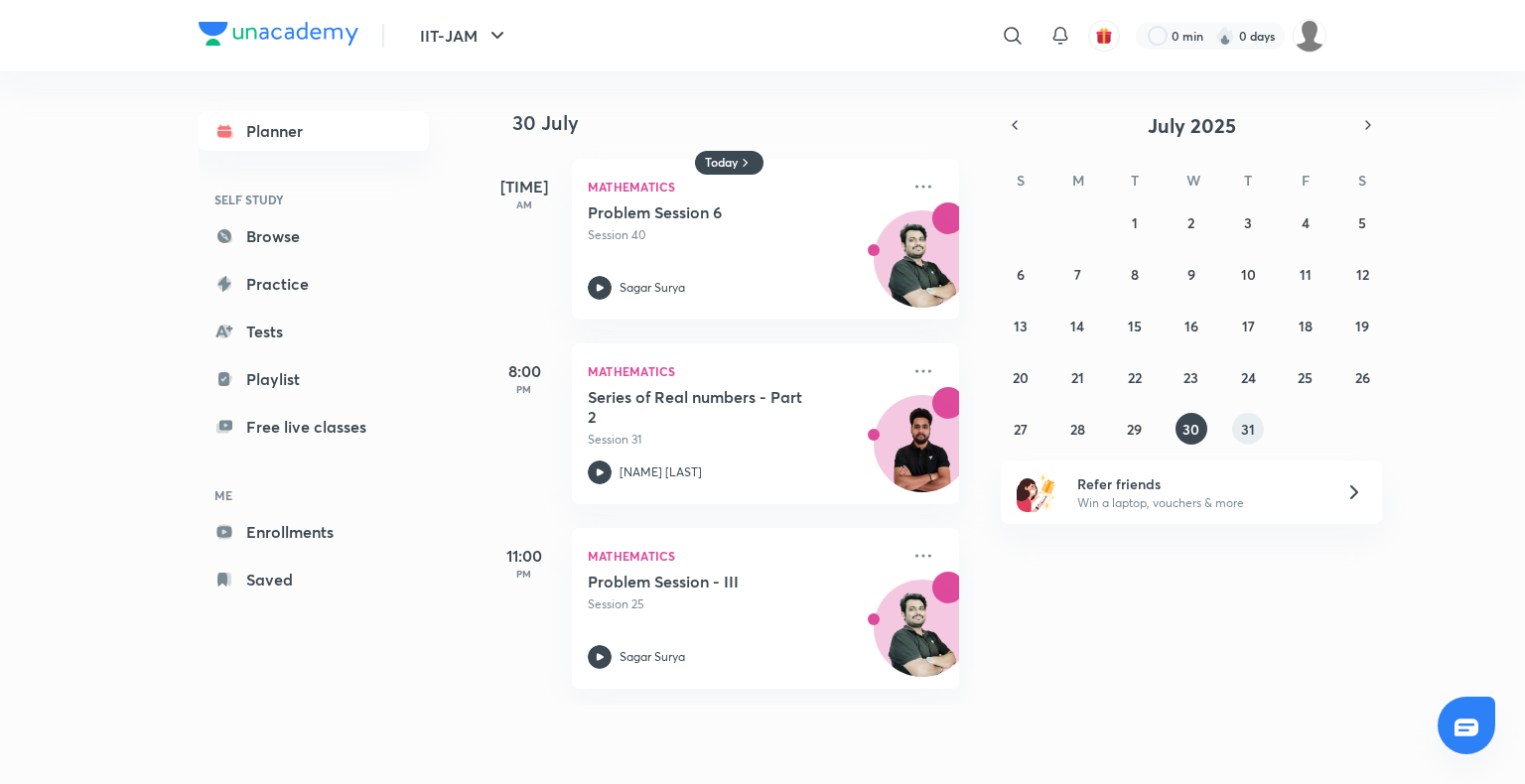 click on "31" at bounding box center [1248, 429] 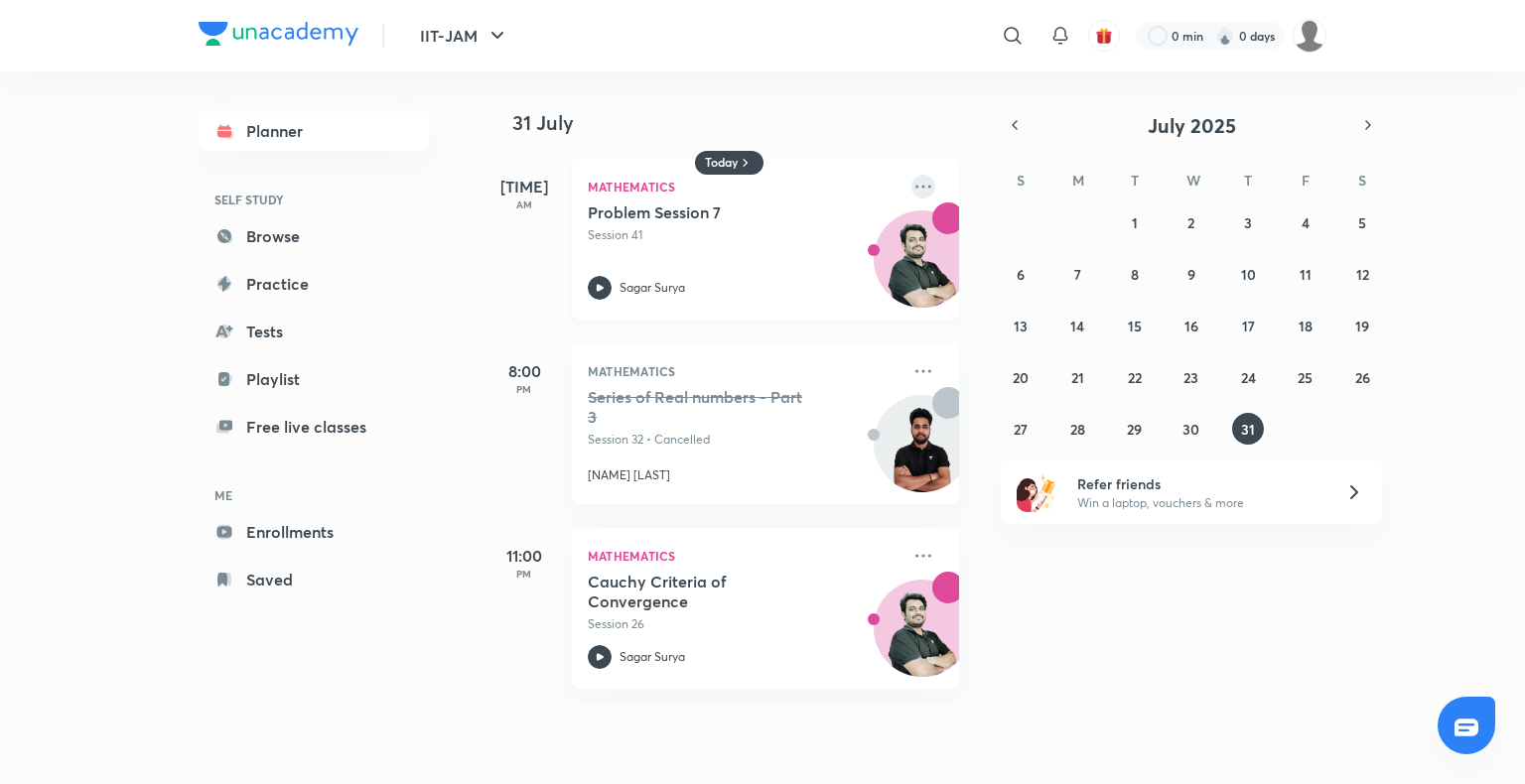 click 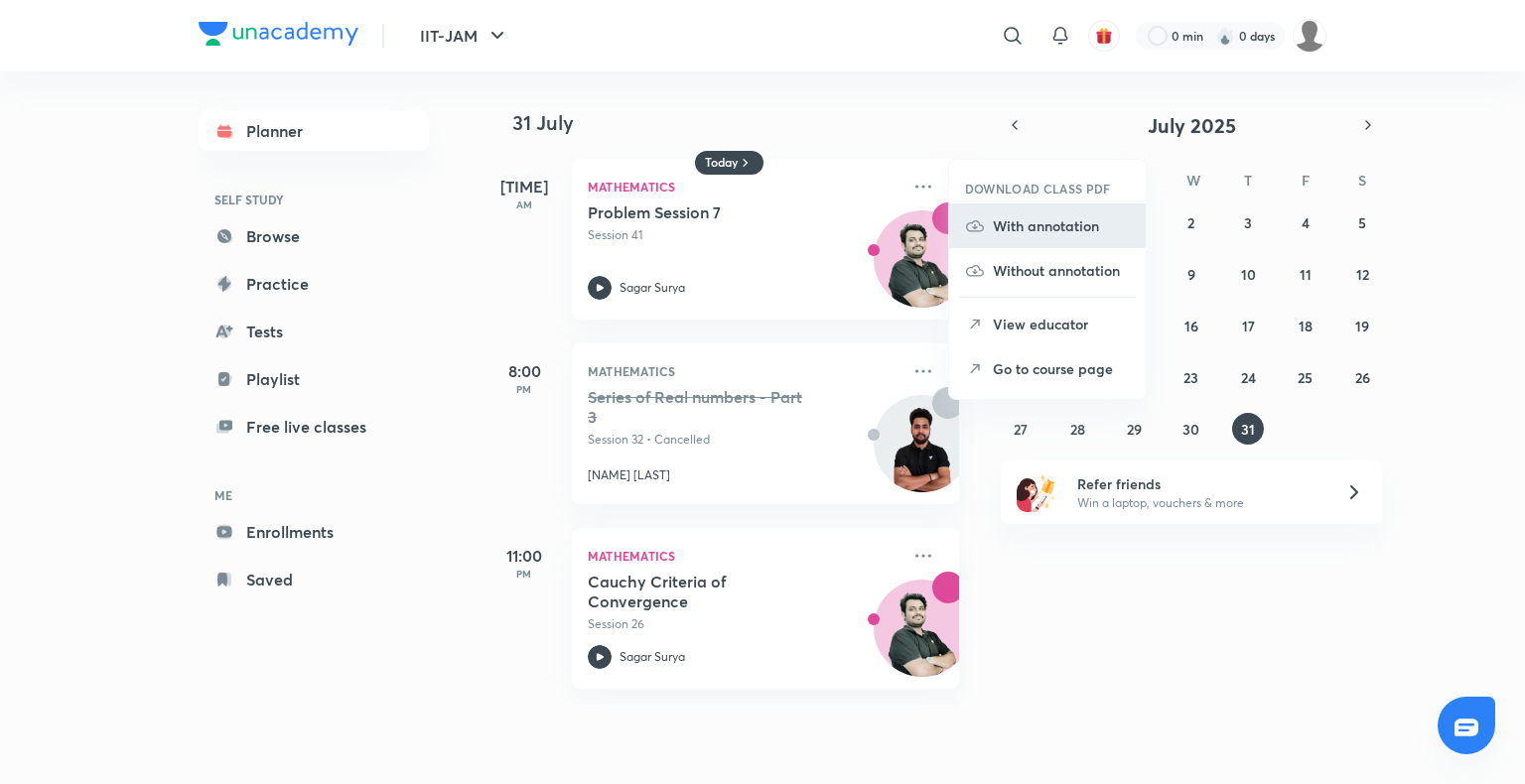click on "With annotation" at bounding box center (1061, 225) 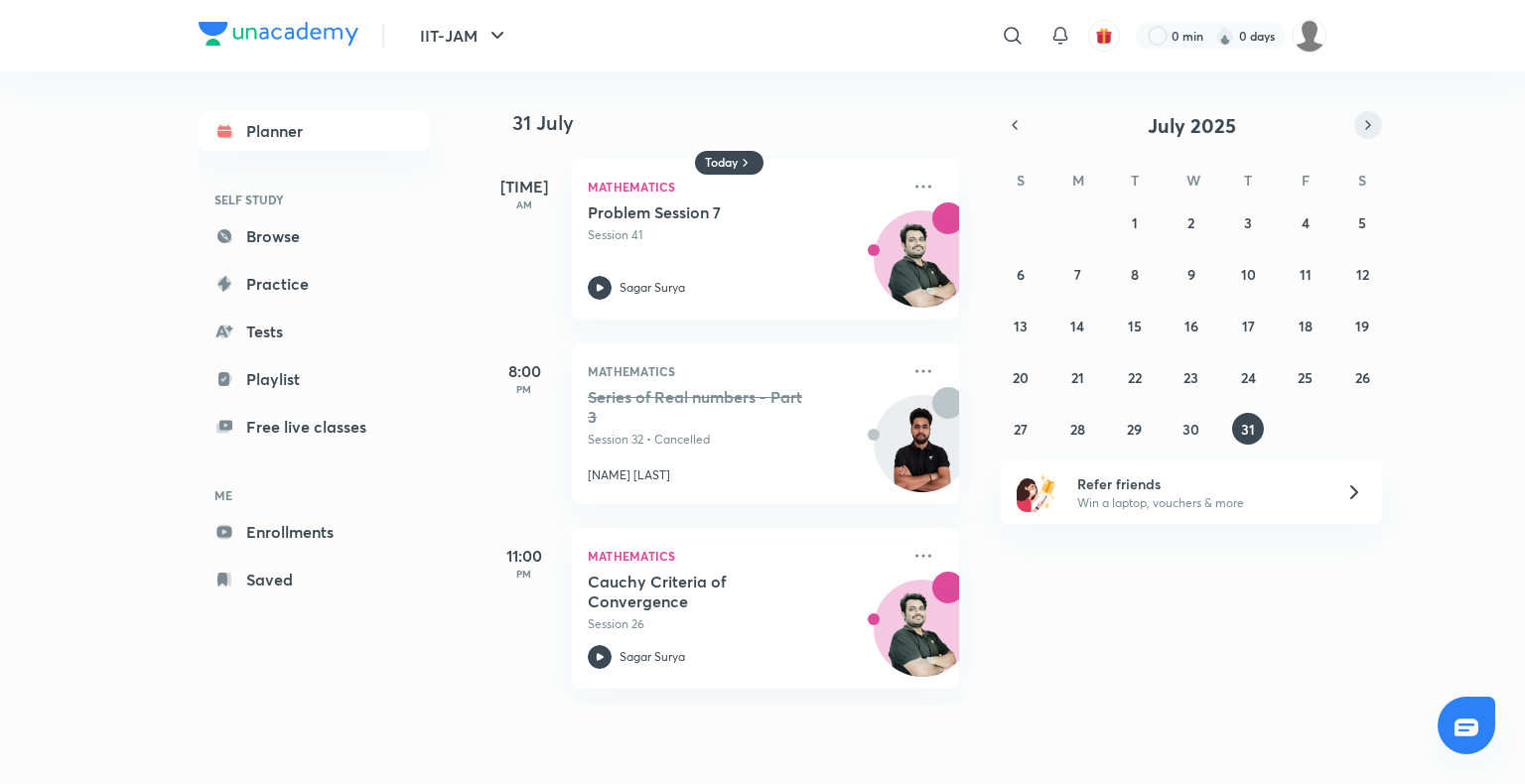 click 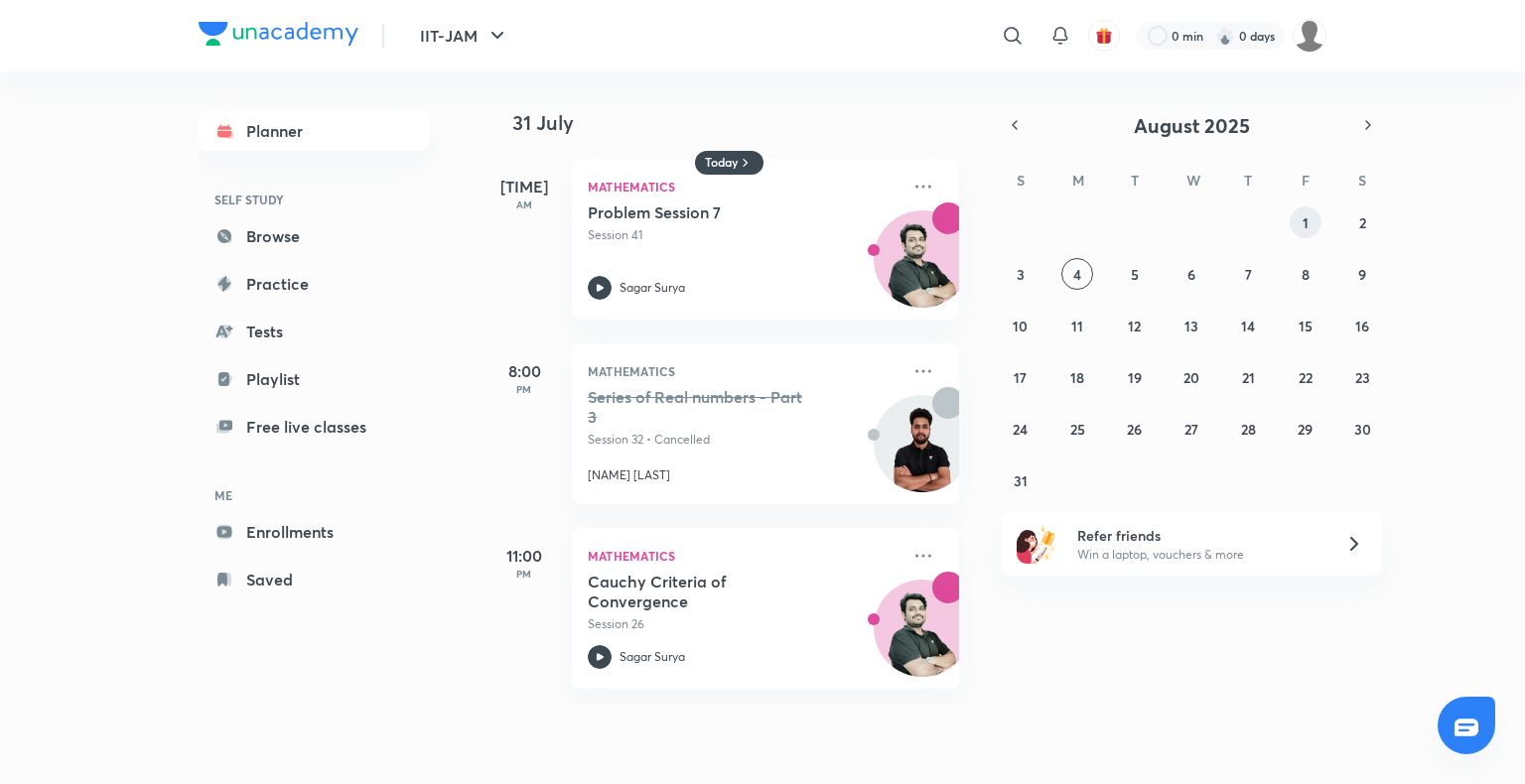 click on "1" at bounding box center [1306, 222] 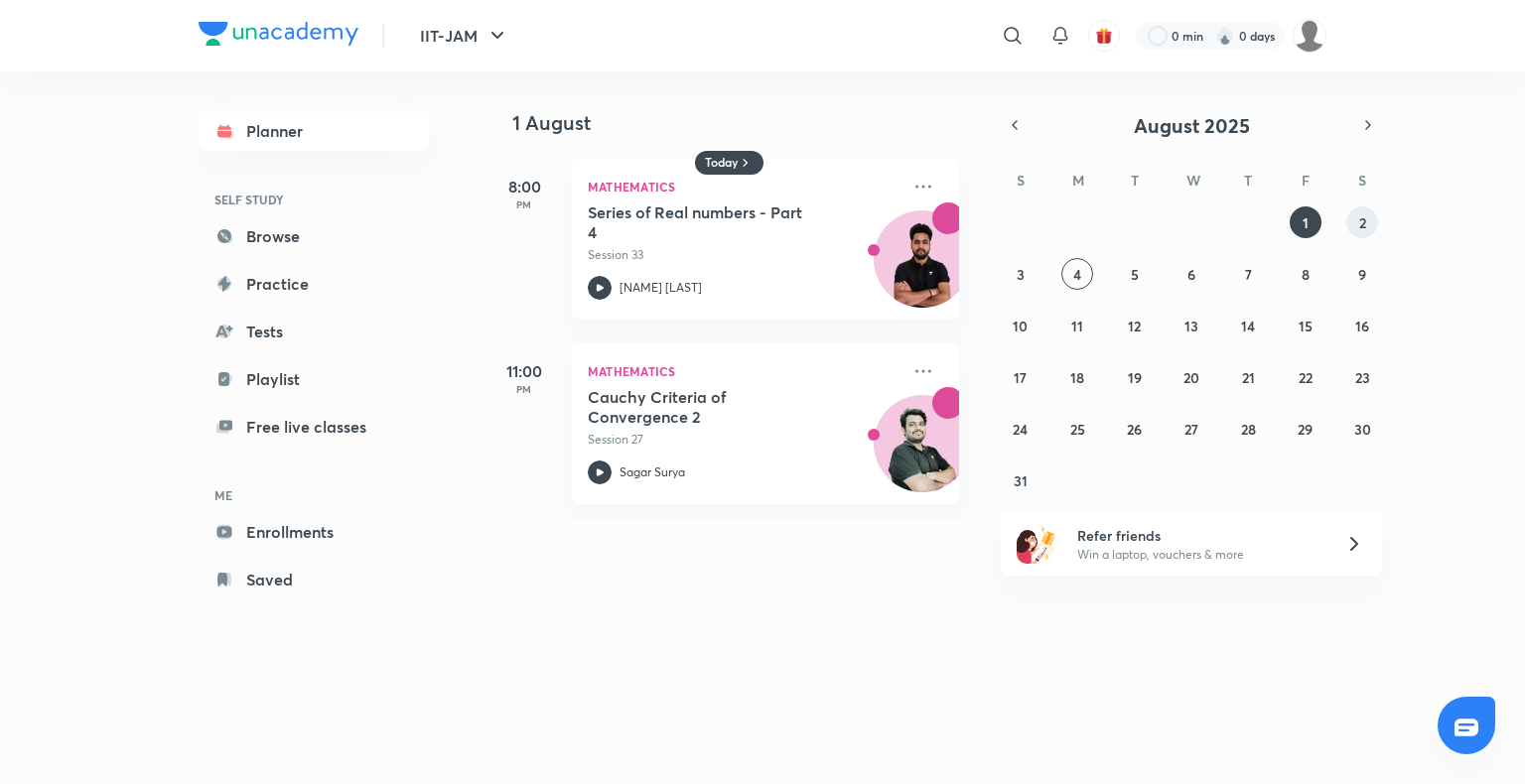 click on "2" at bounding box center (1362, 222) 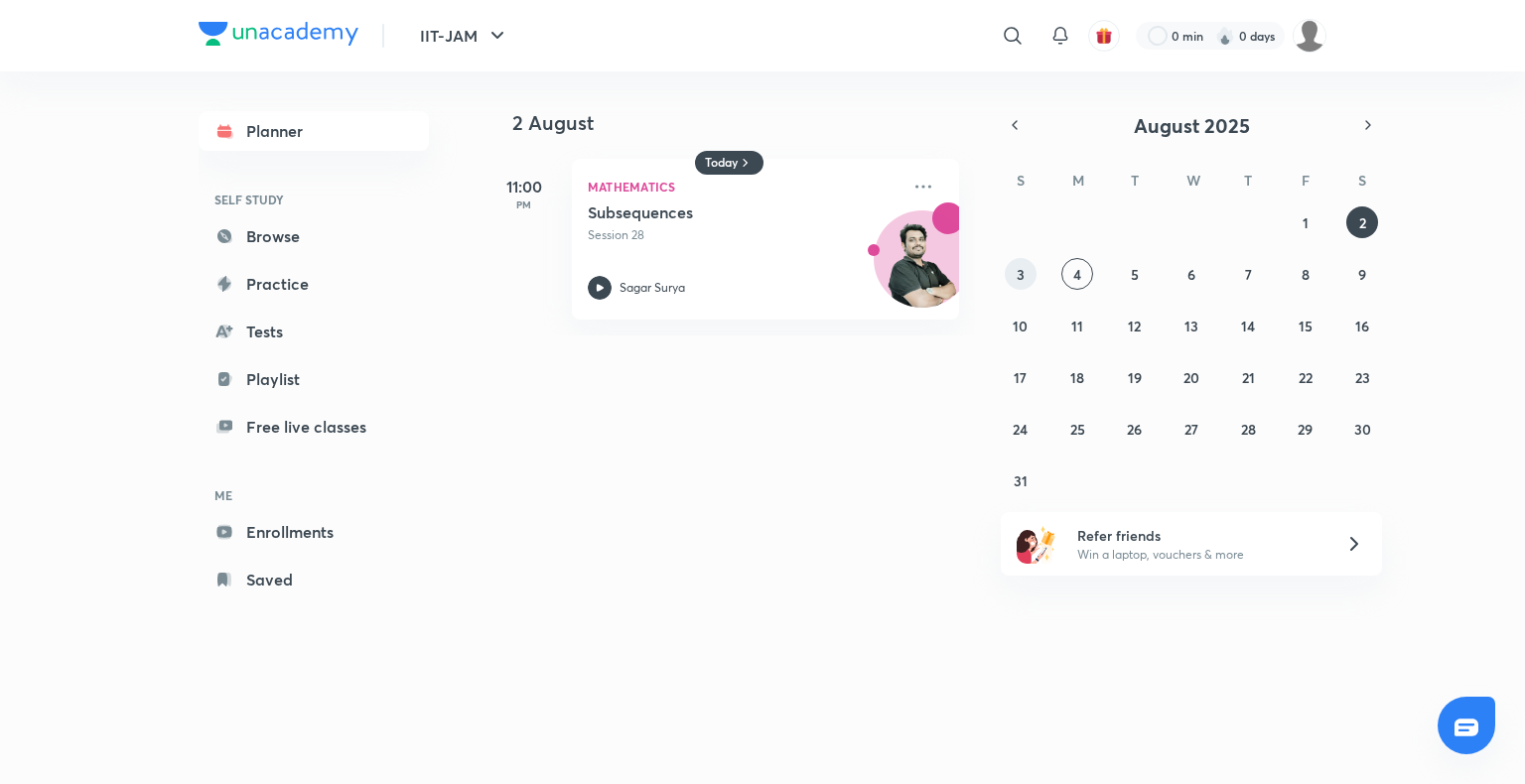 click on "3" at bounding box center (1021, 274) 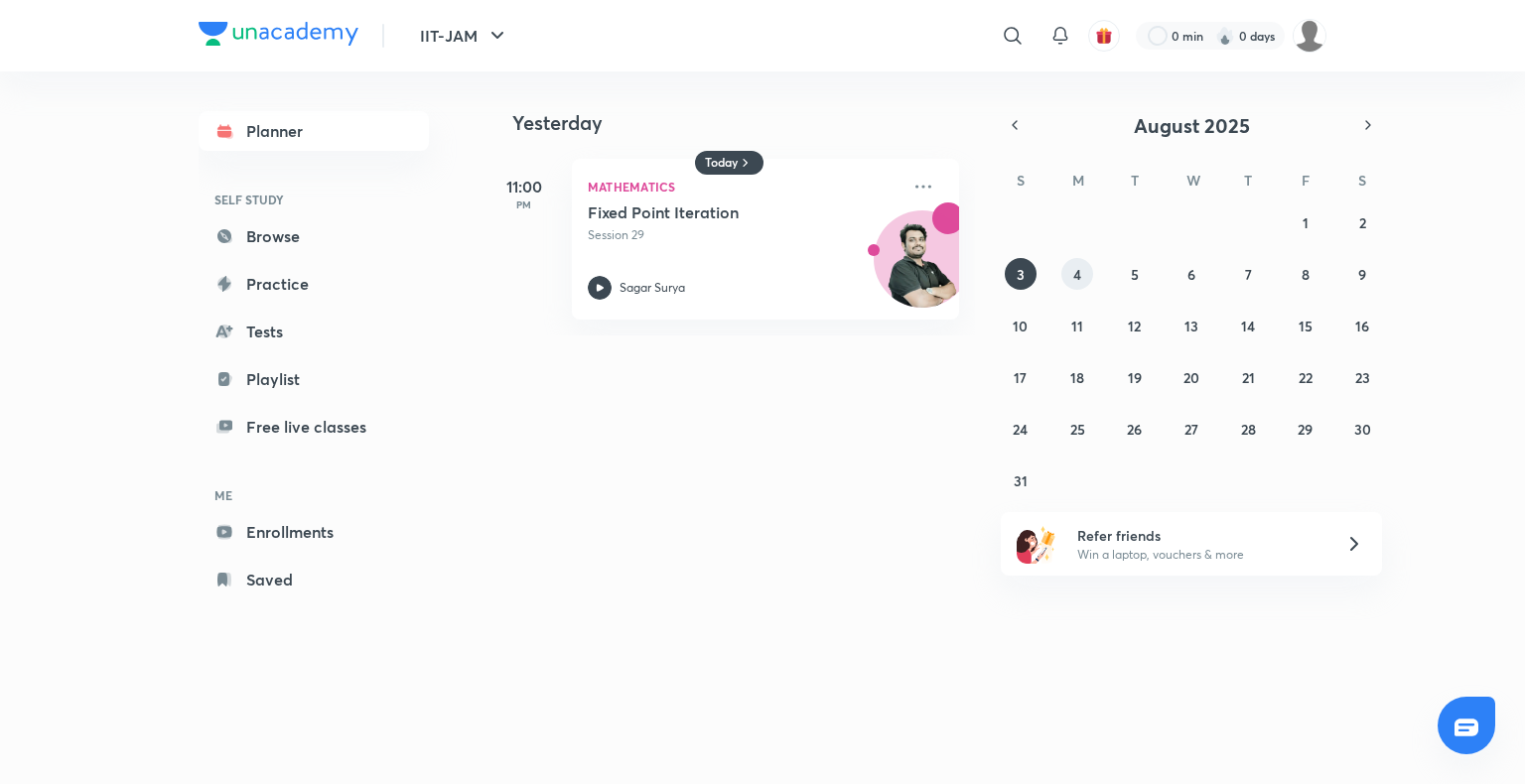 click on "4" at bounding box center [1077, 274] 